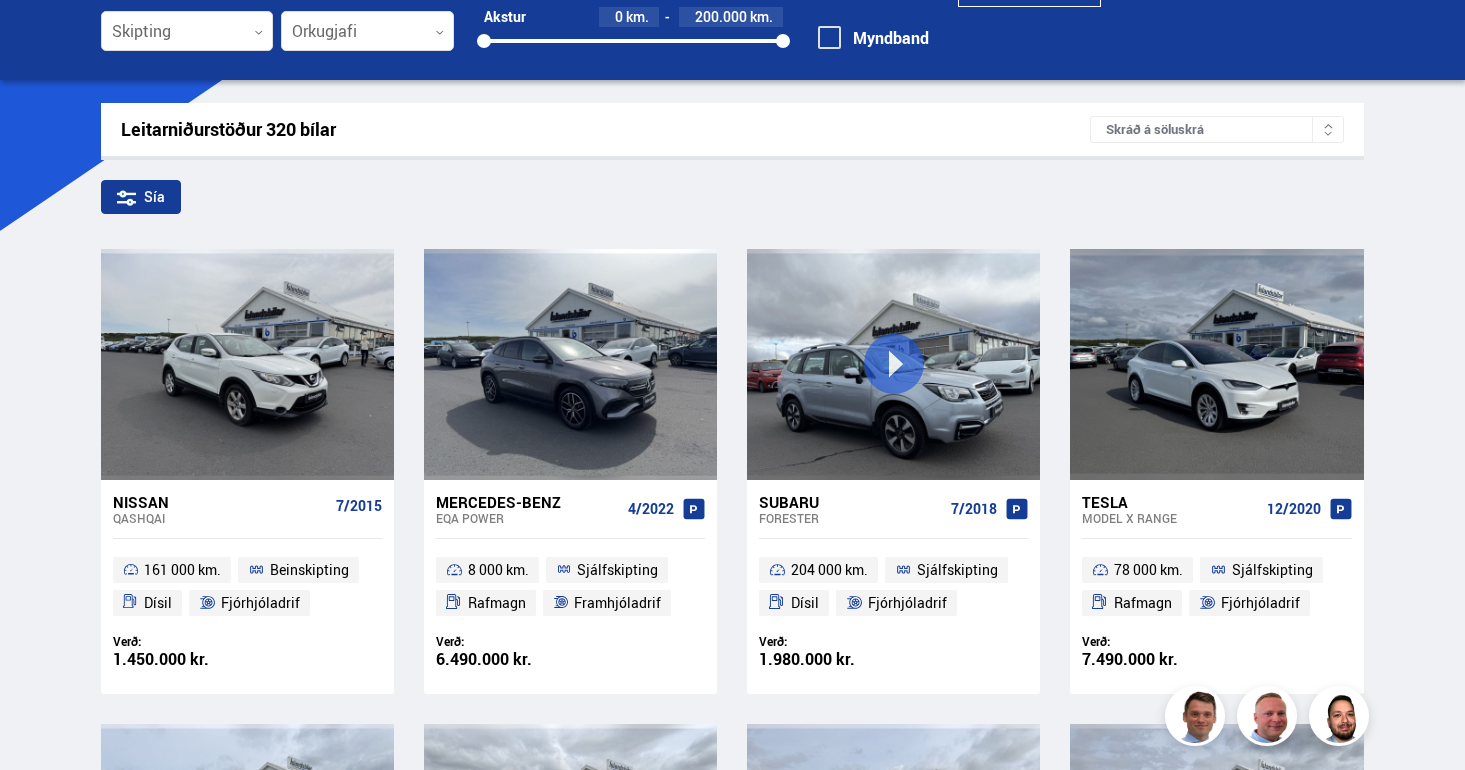 scroll, scrollTop: 0, scrollLeft: 0, axis: both 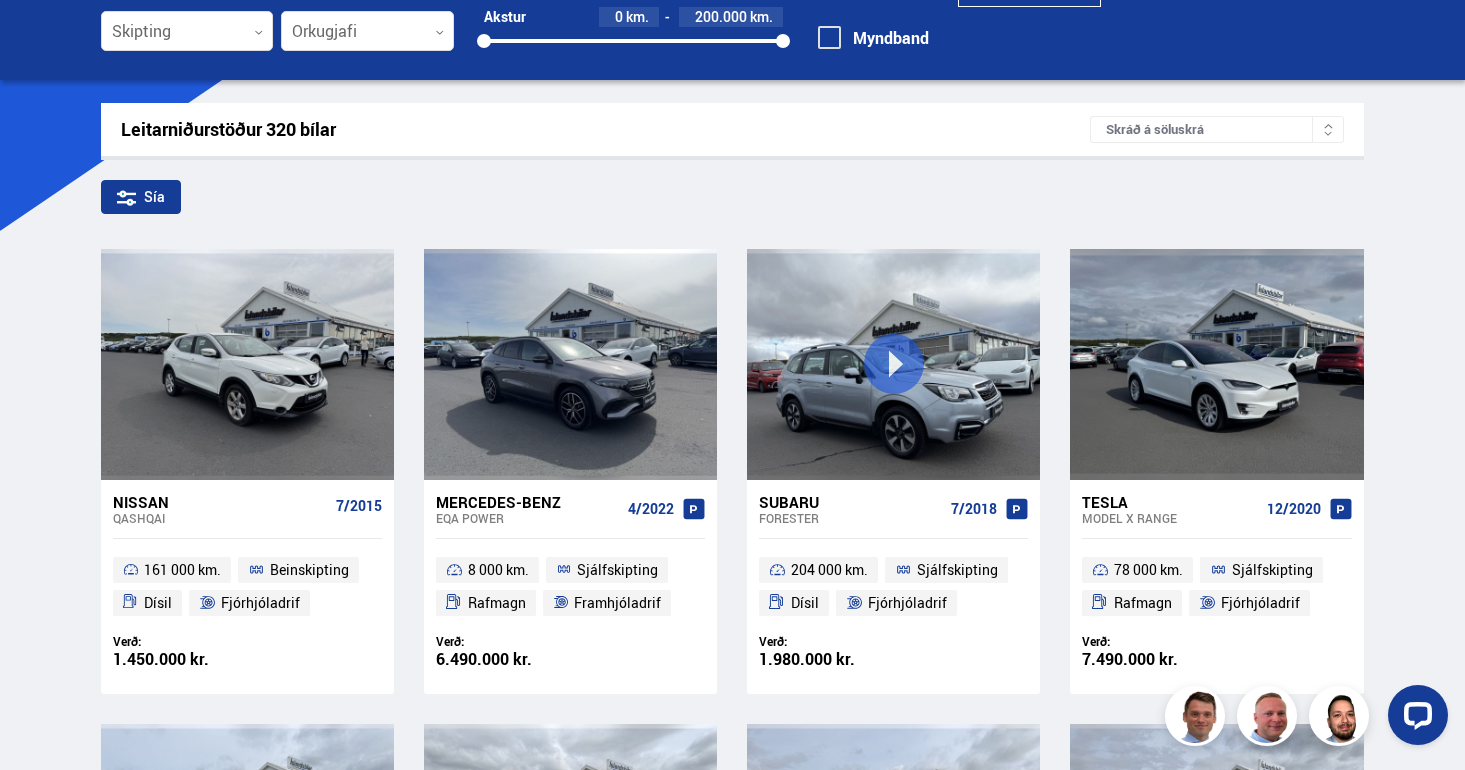 click at bounding box center (1327, 129) 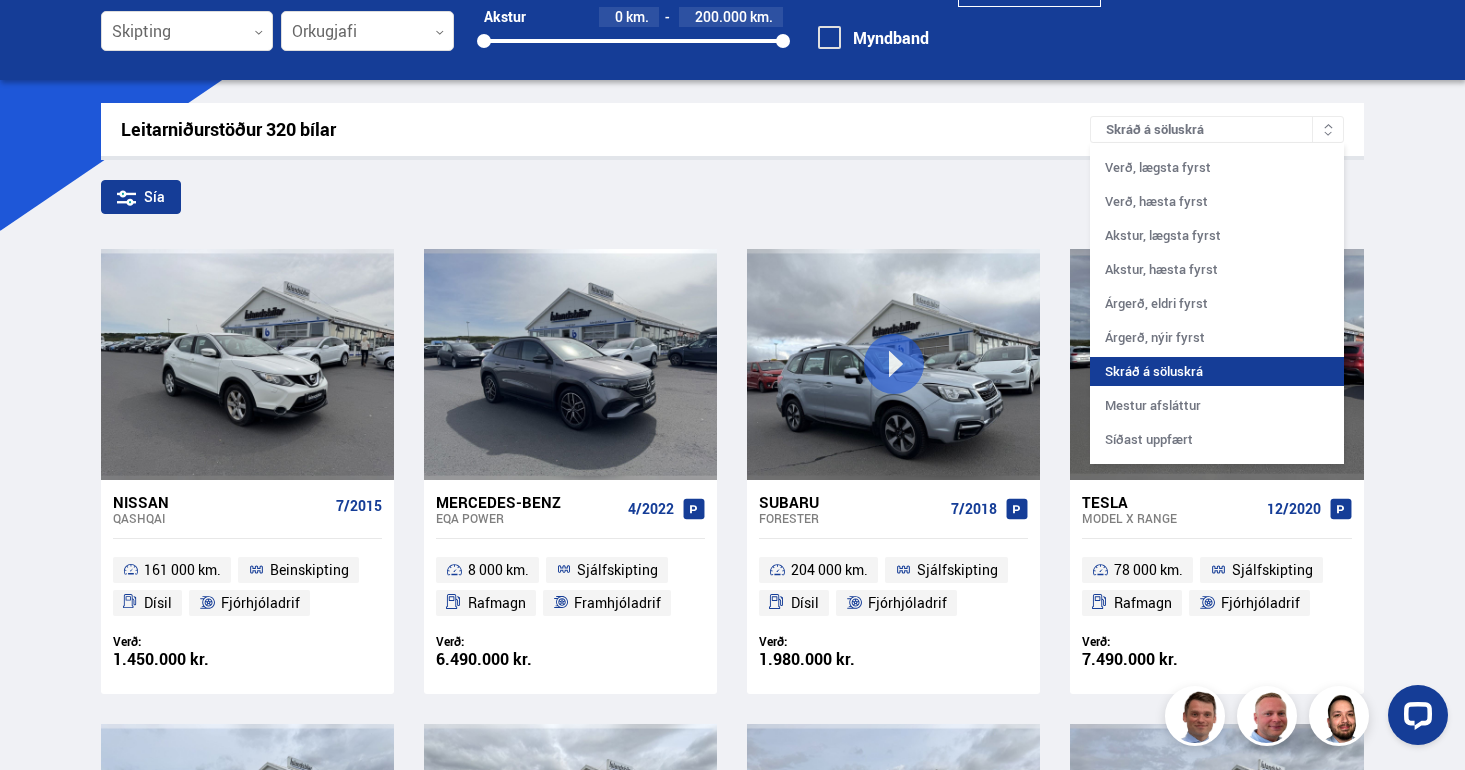 click 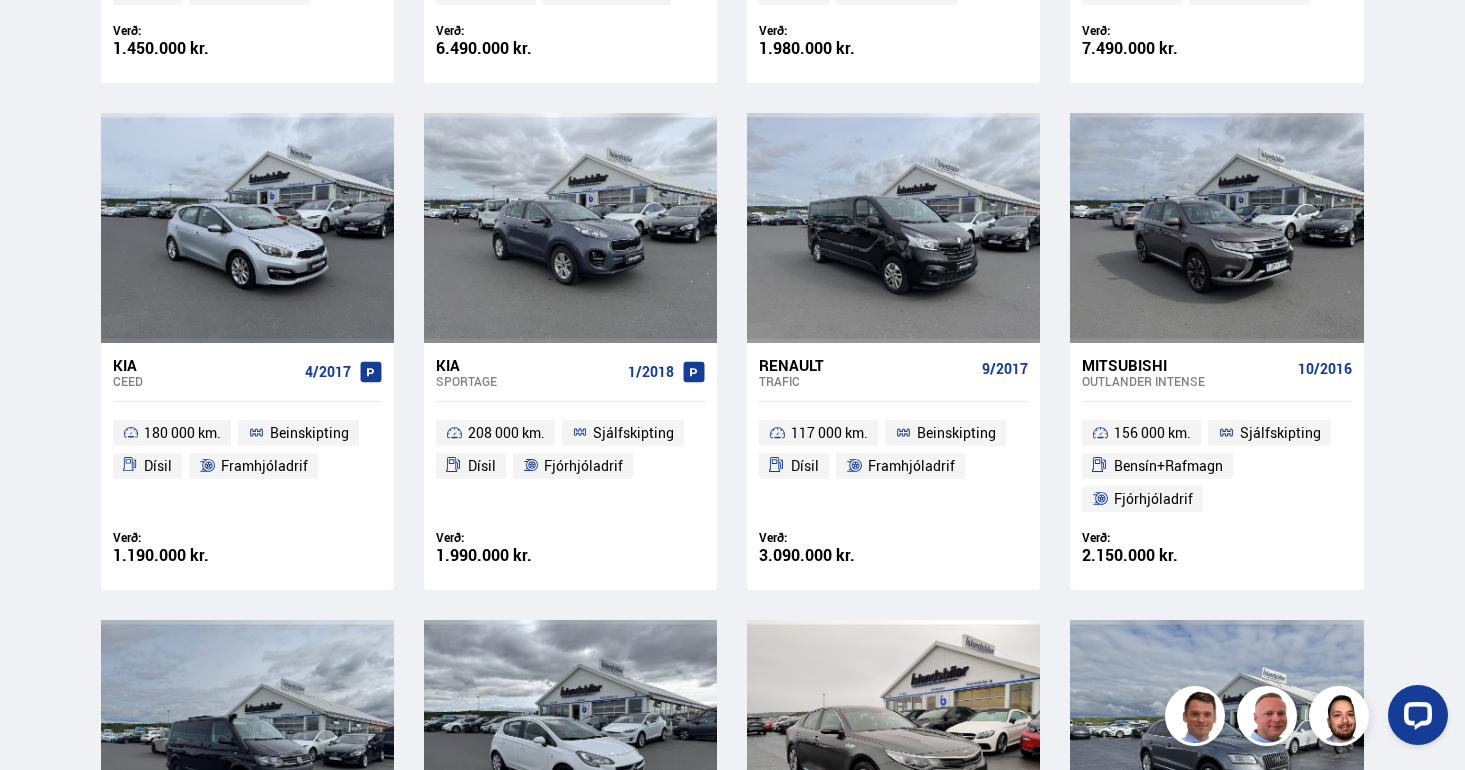 scroll, scrollTop: 0, scrollLeft: 0, axis: both 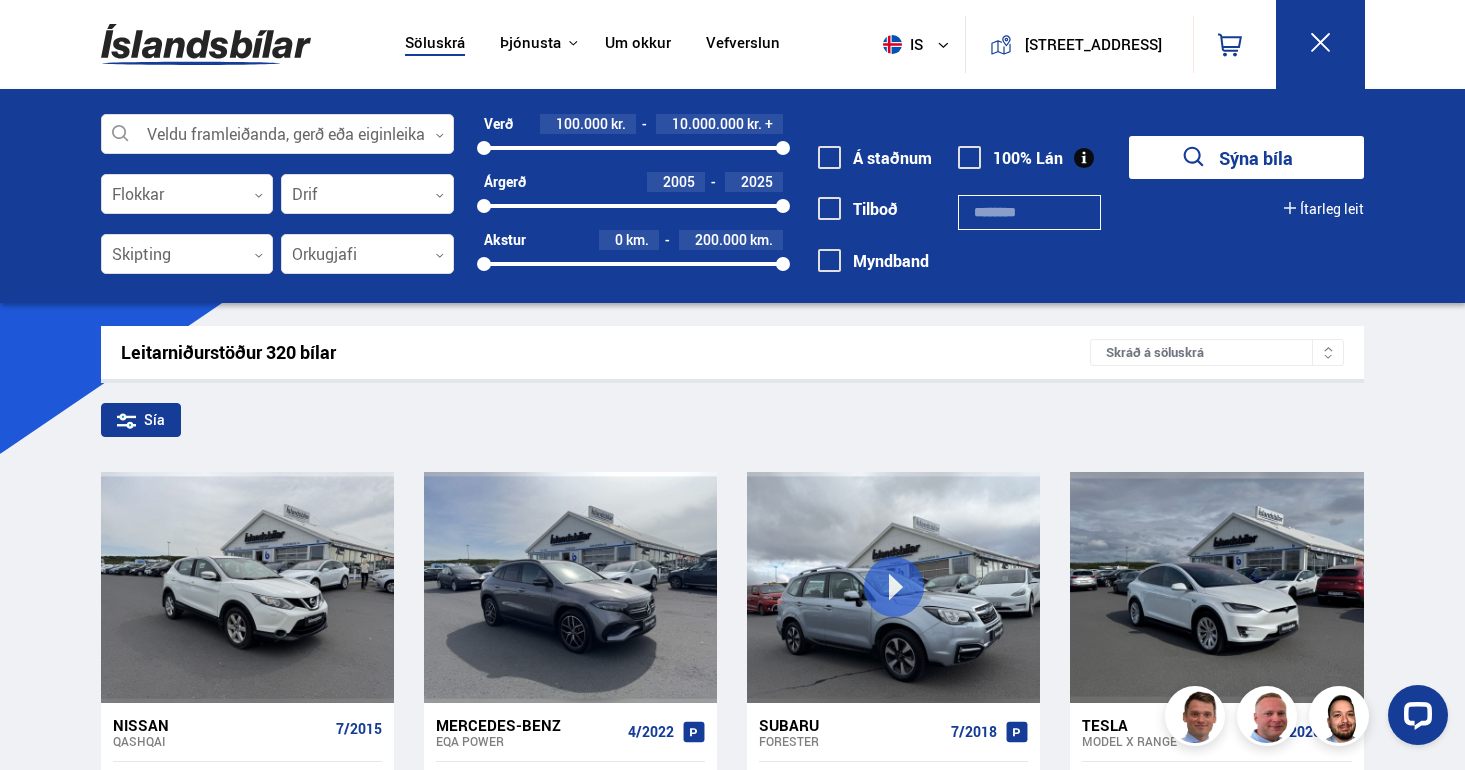 click at bounding box center [1327, 352] 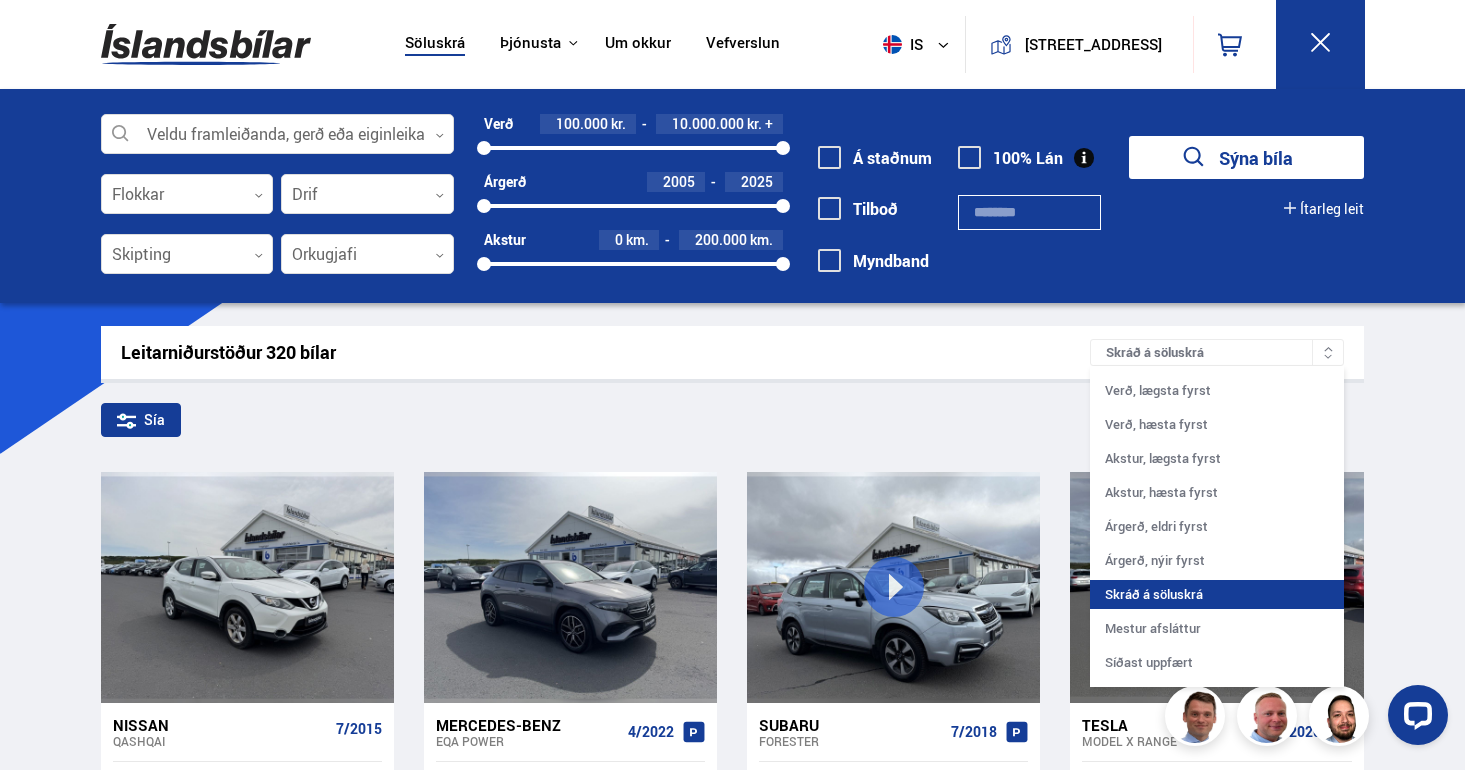 click on "Skráð á söluskrá" at bounding box center [1217, 352] 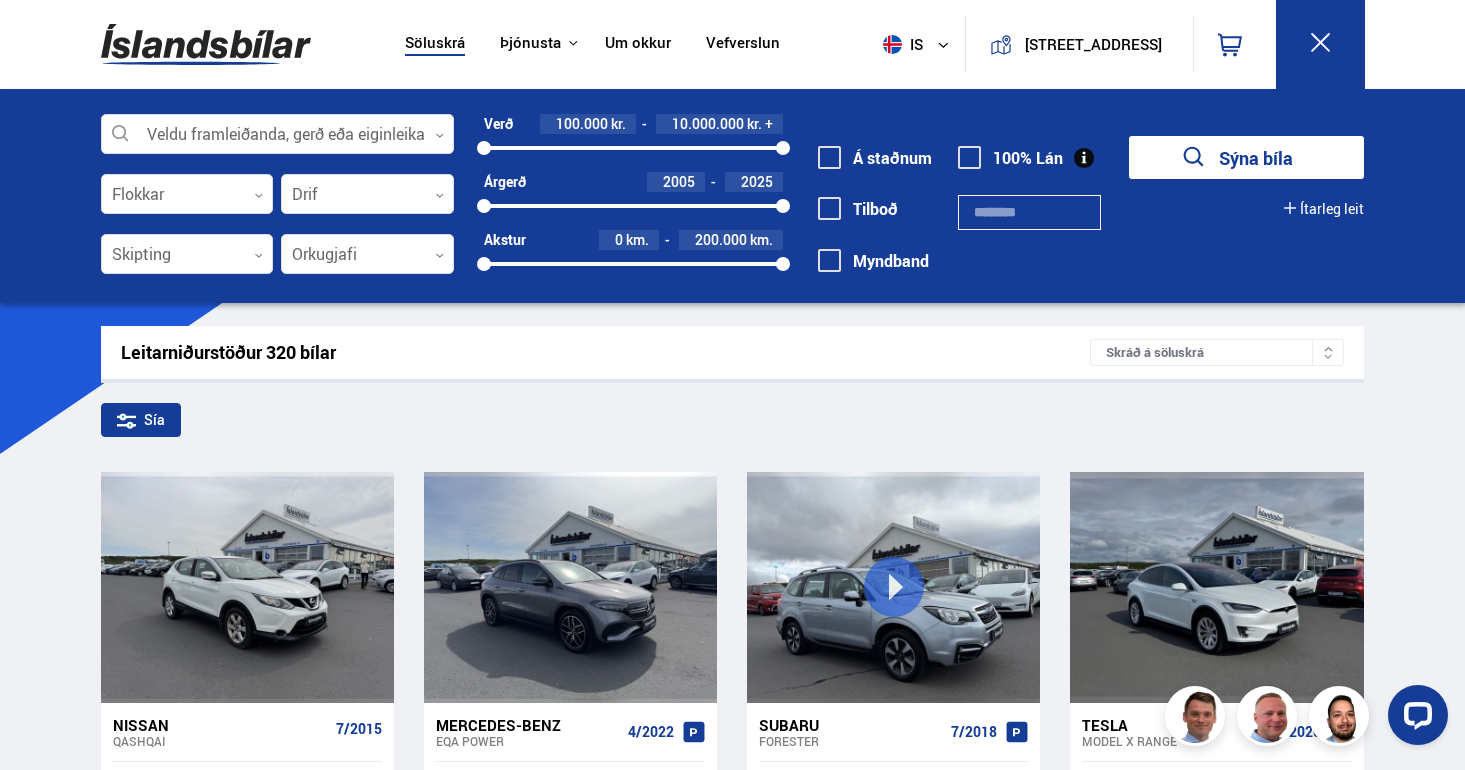 click on "Skráð á söluskrá" at bounding box center (1217, 352) 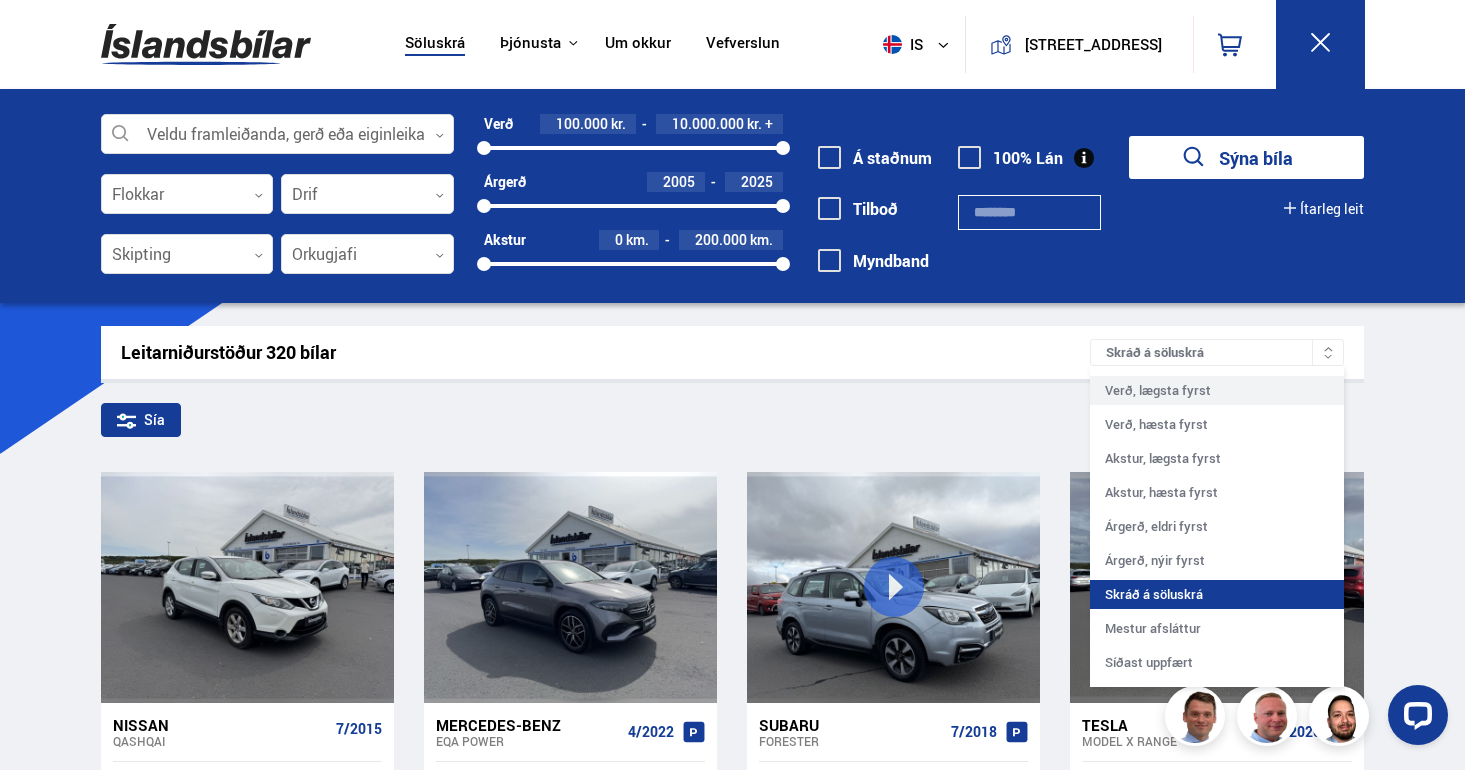 click on "Verð, lægsta fyrst" at bounding box center (1217, 390) 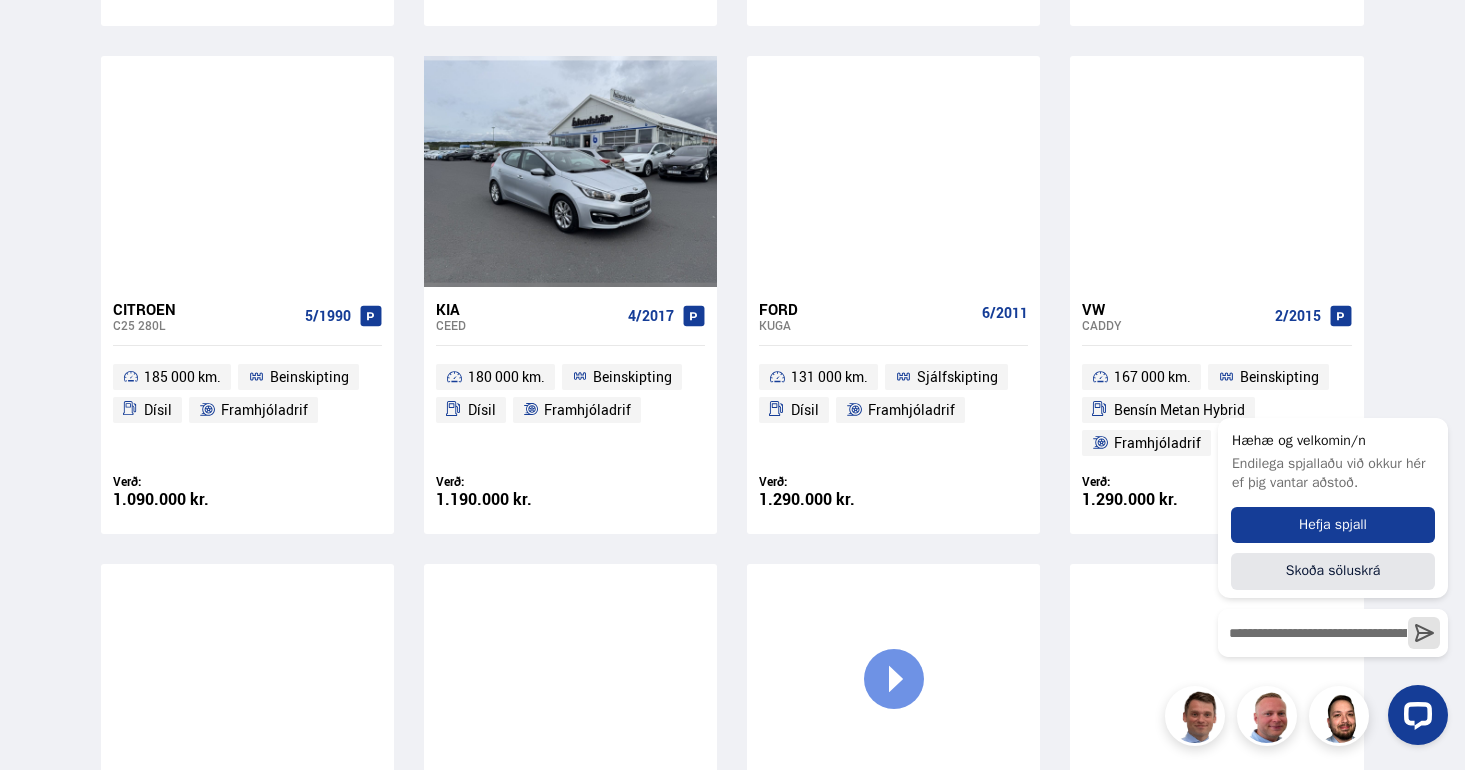 scroll, scrollTop: 2828, scrollLeft: 0, axis: vertical 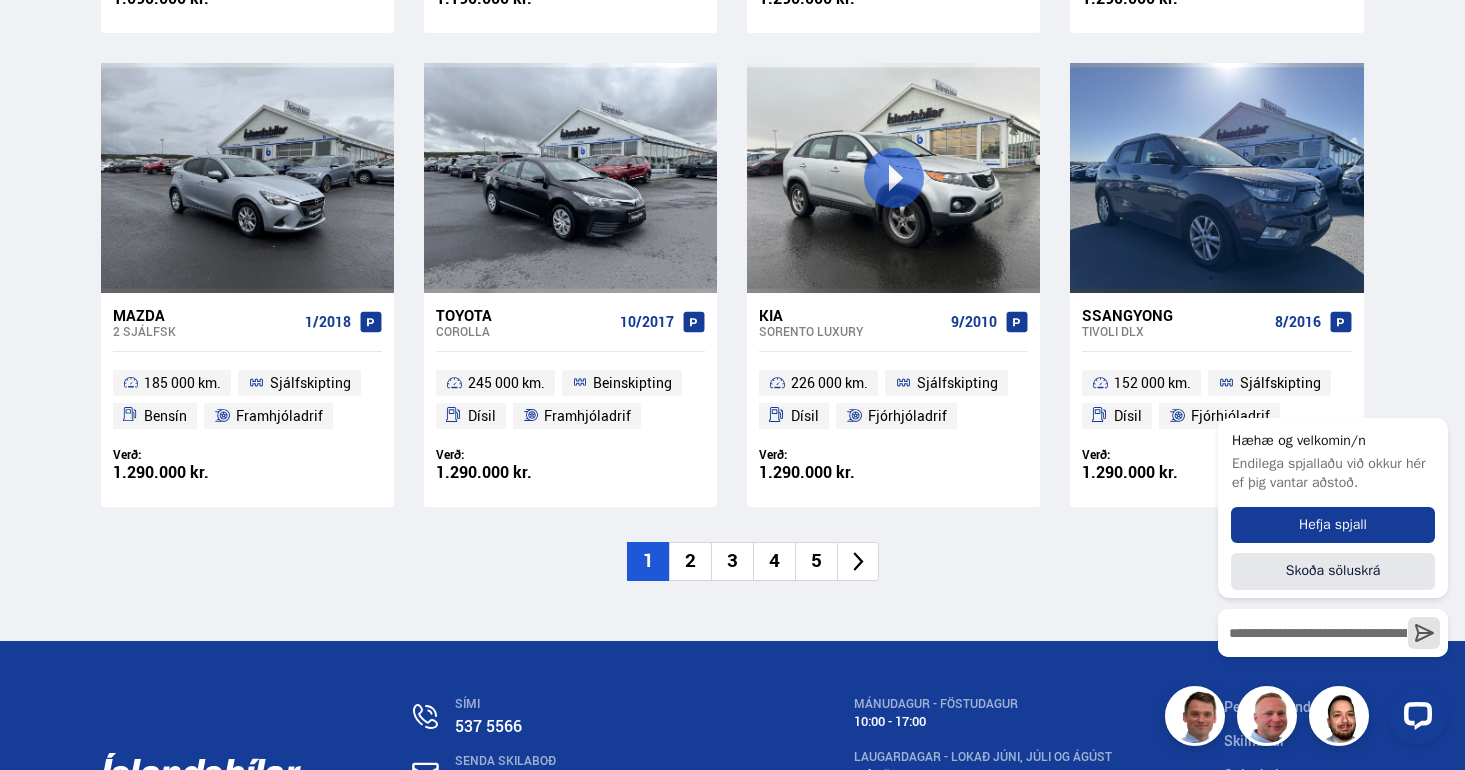 click on "2" at bounding box center (690, 561) 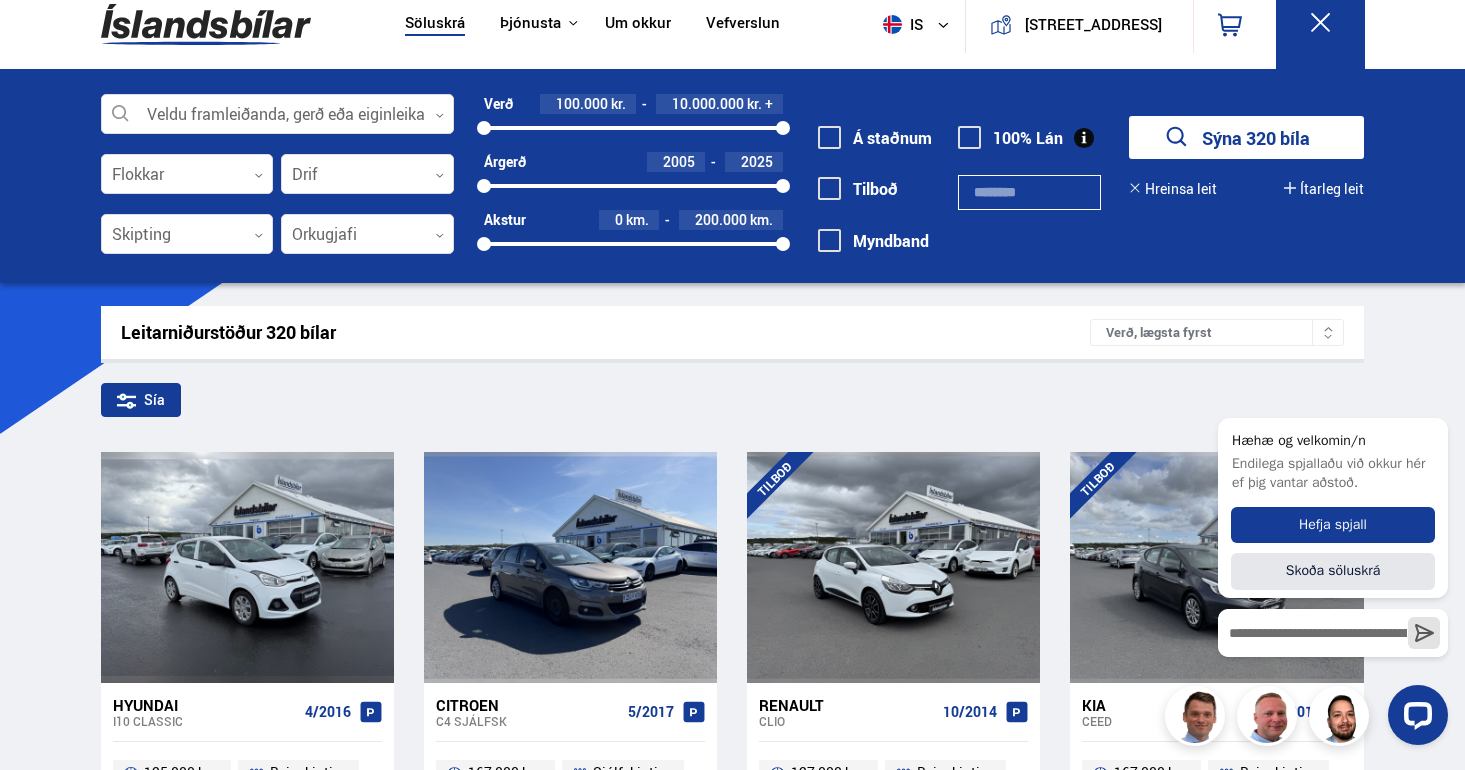 scroll, scrollTop: 77, scrollLeft: 0, axis: vertical 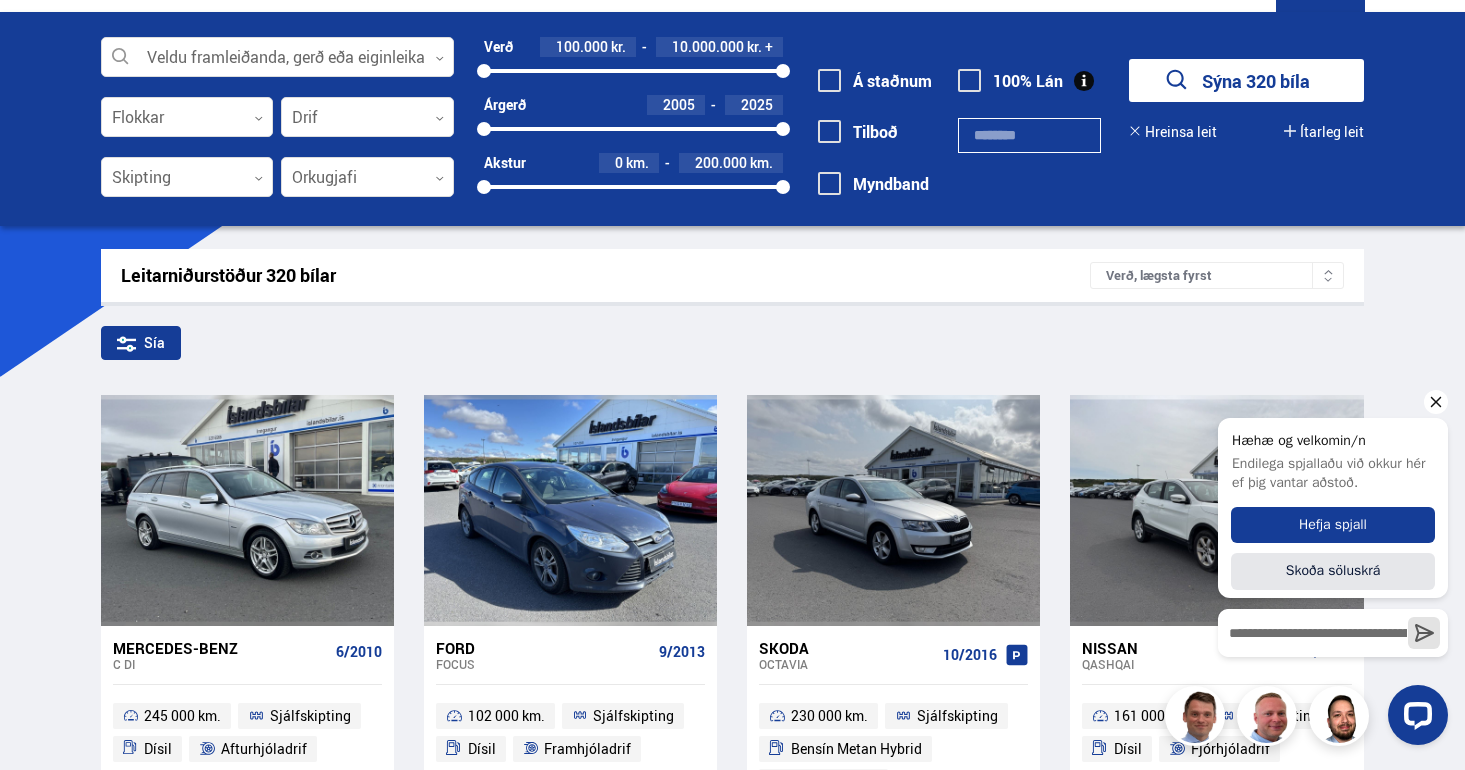 click 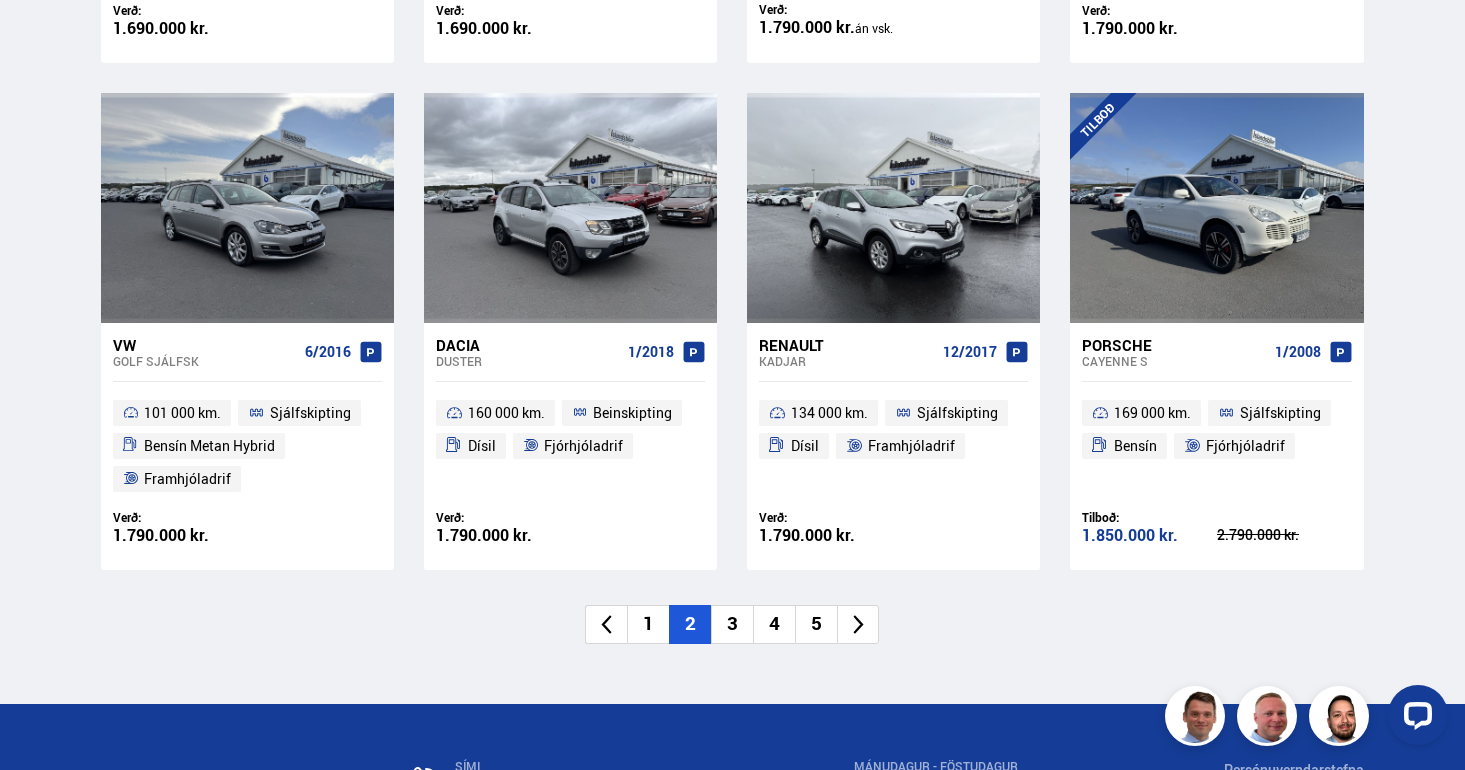 scroll, scrollTop: 2903, scrollLeft: 0, axis: vertical 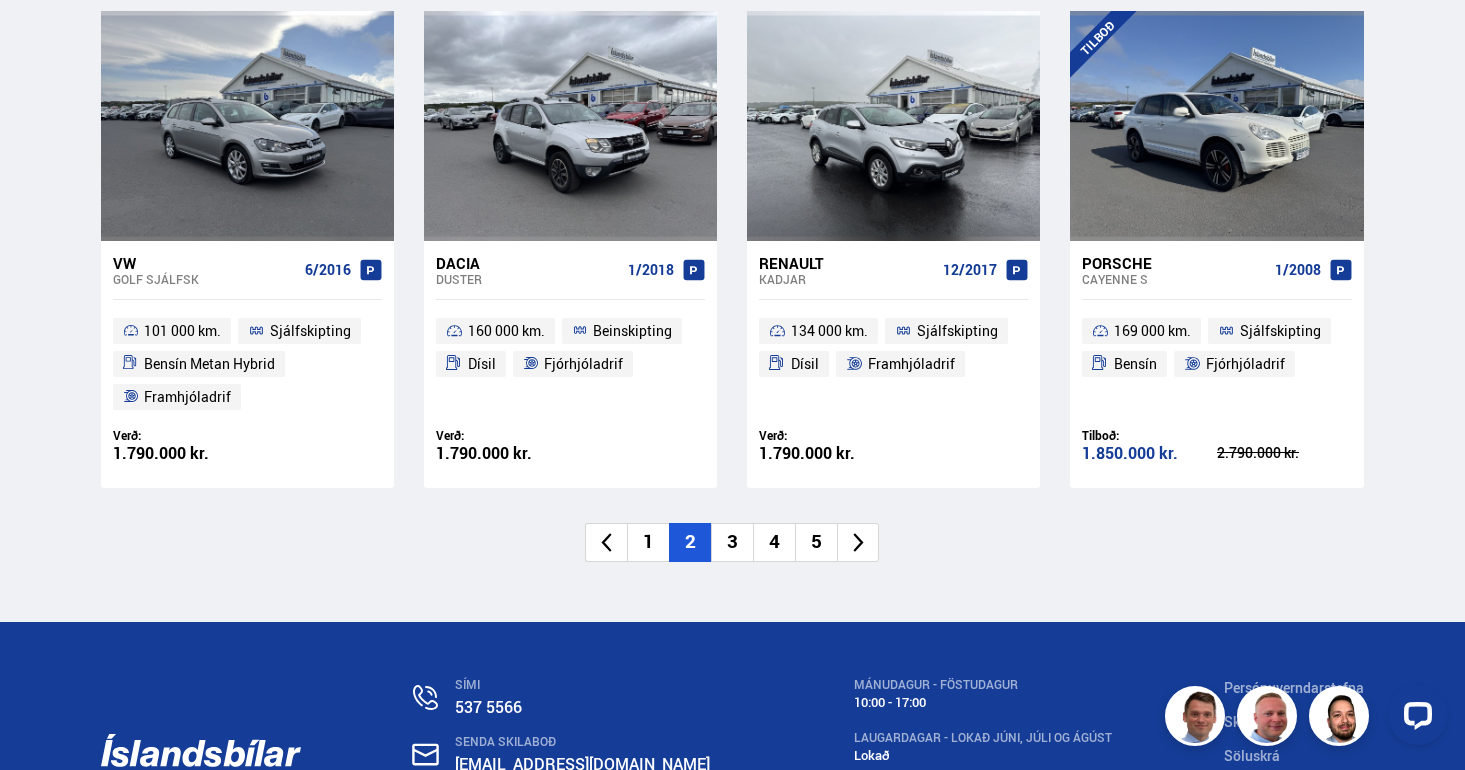 click 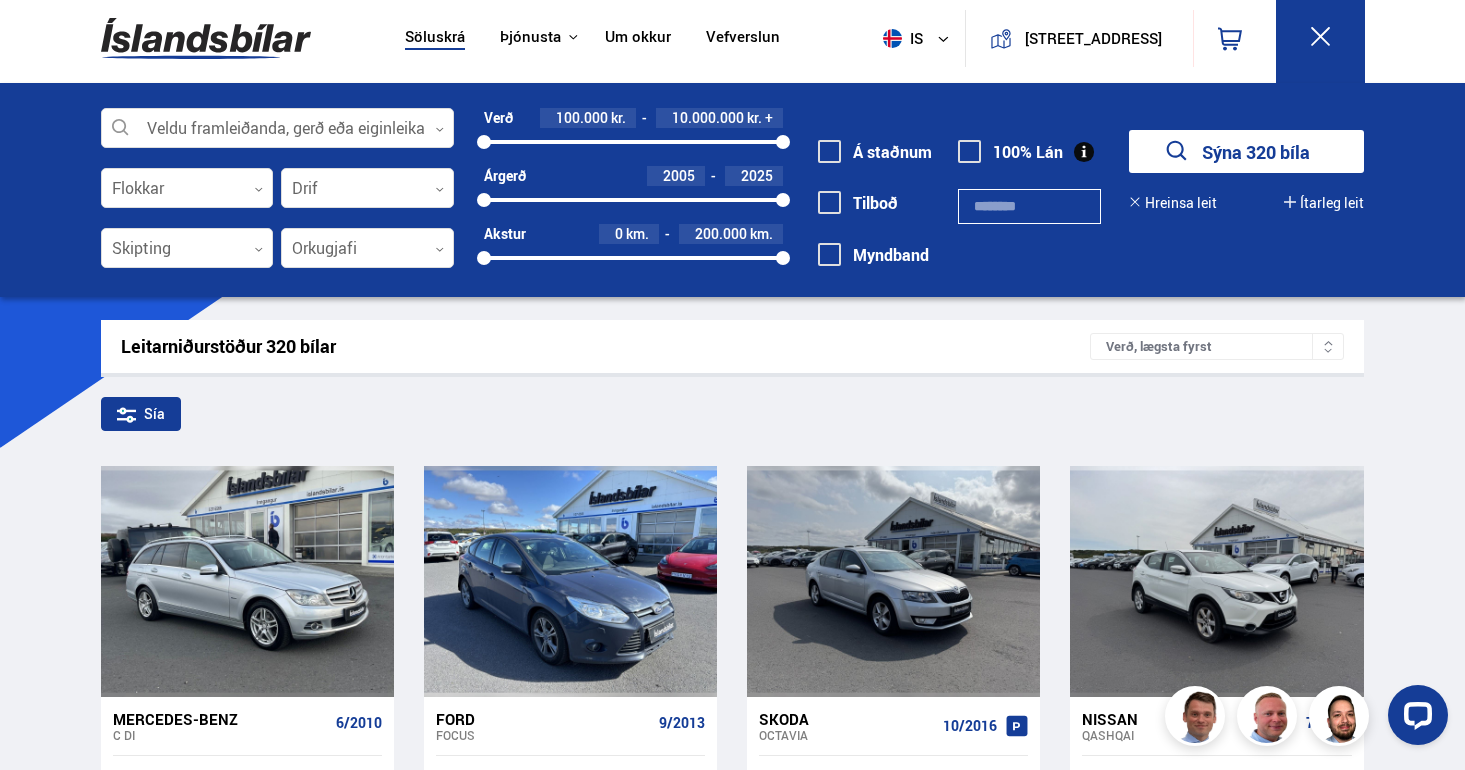 scroll, scrollTop: 0, scrollLeft: 0, axis: both 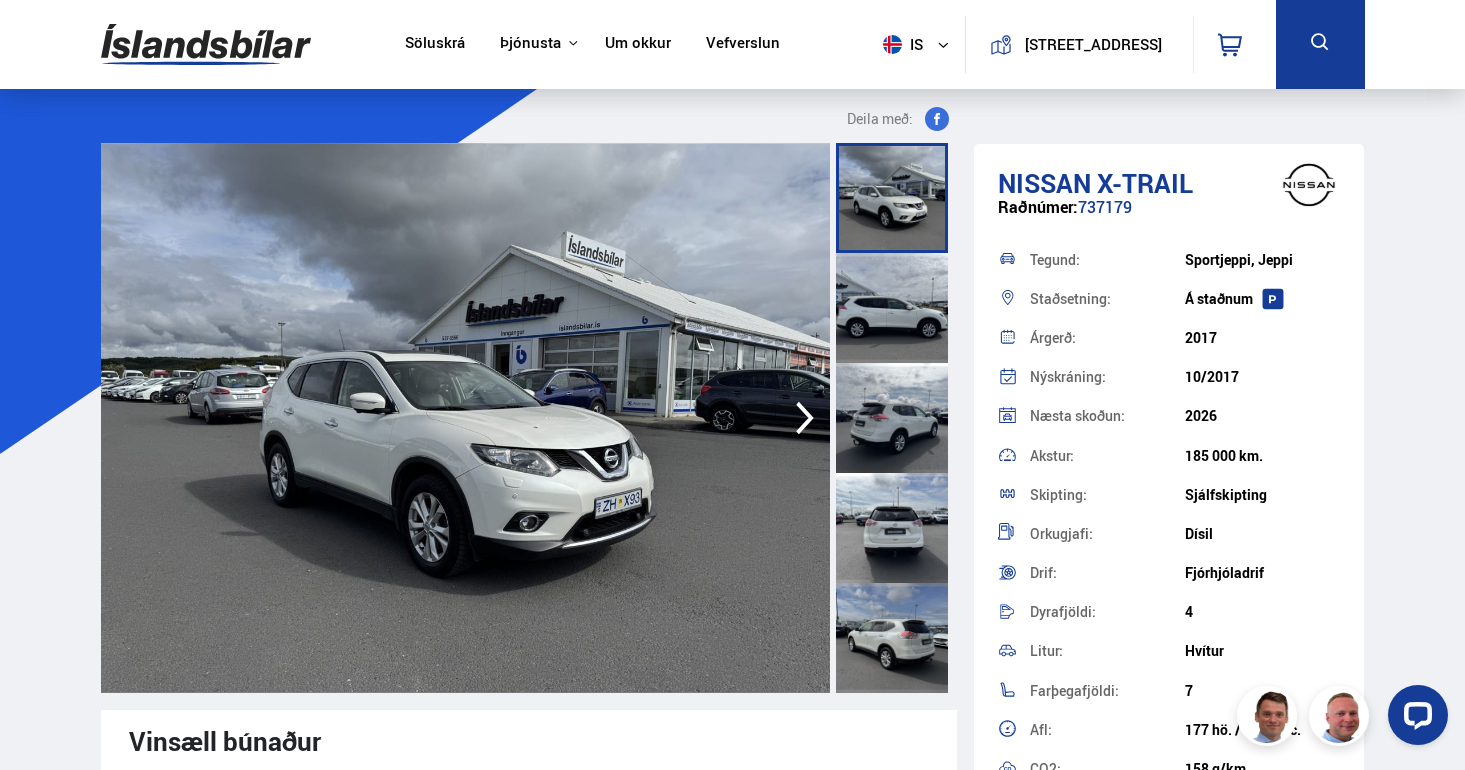 click 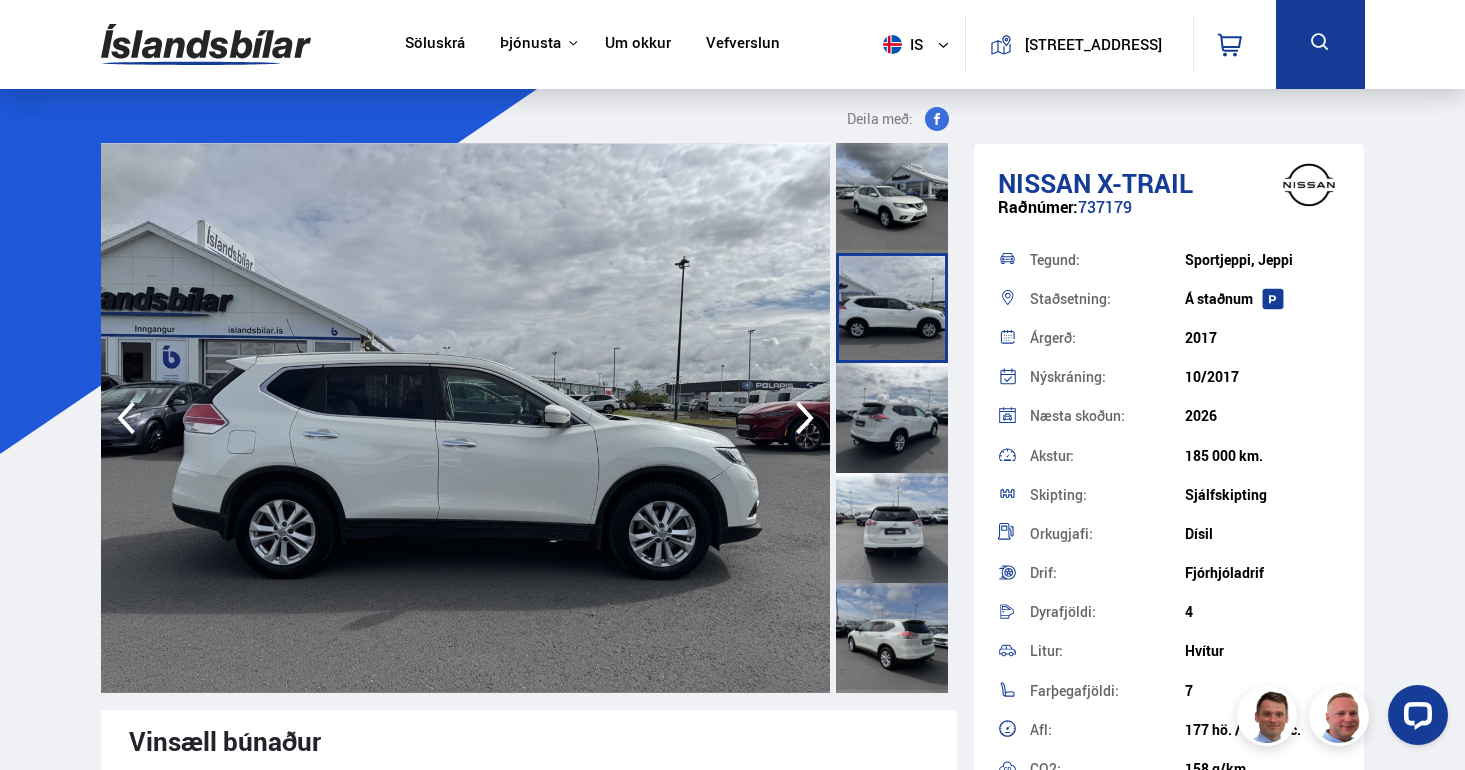 click 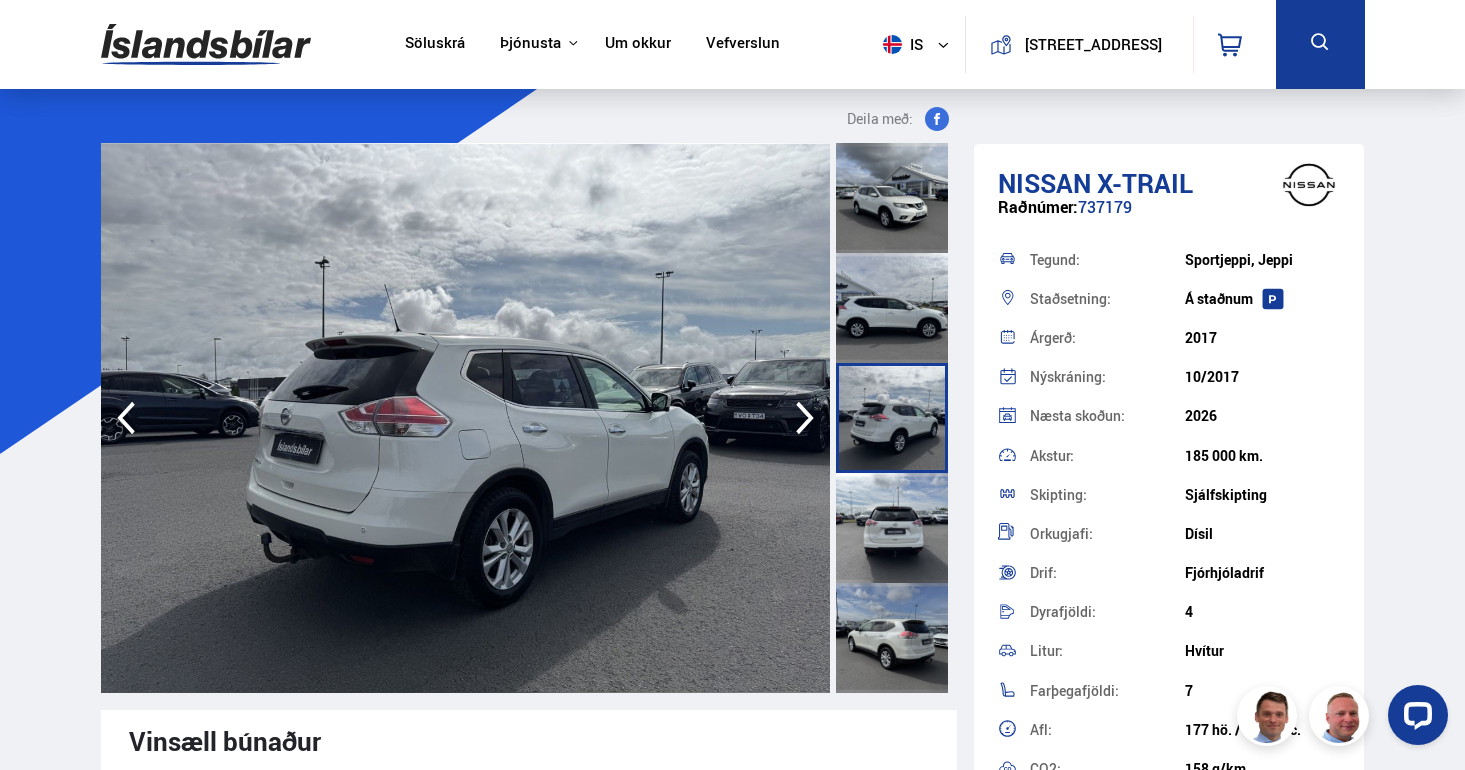 click 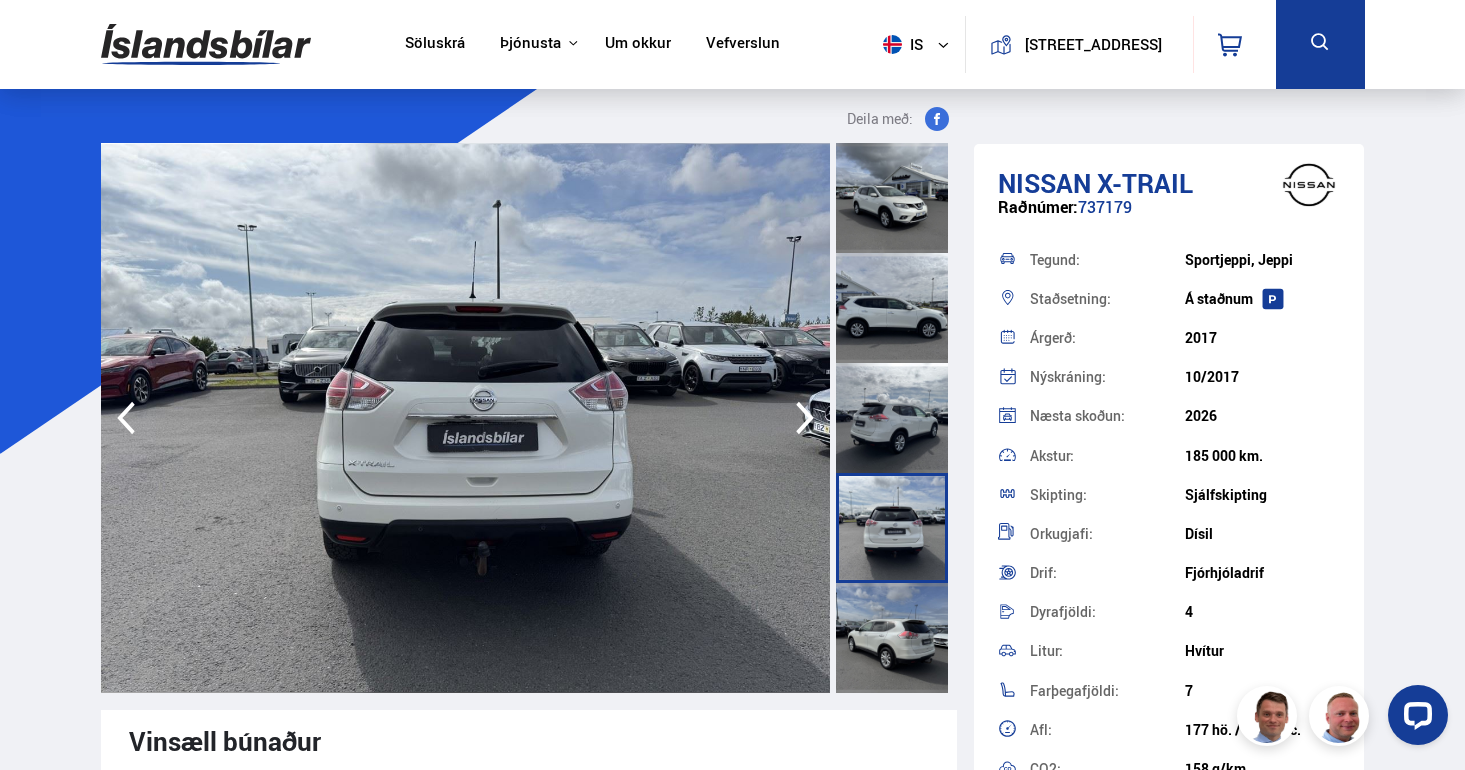 click 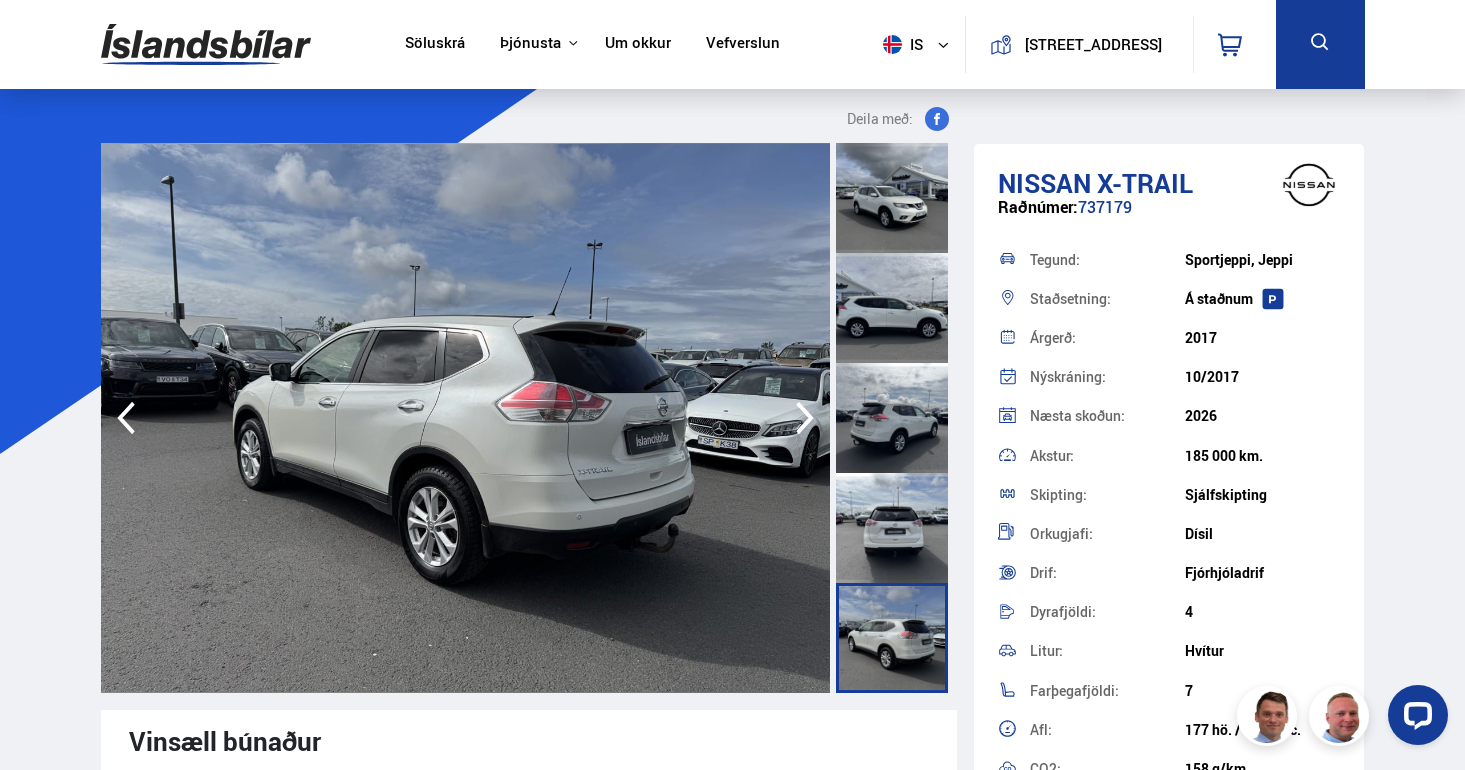 click 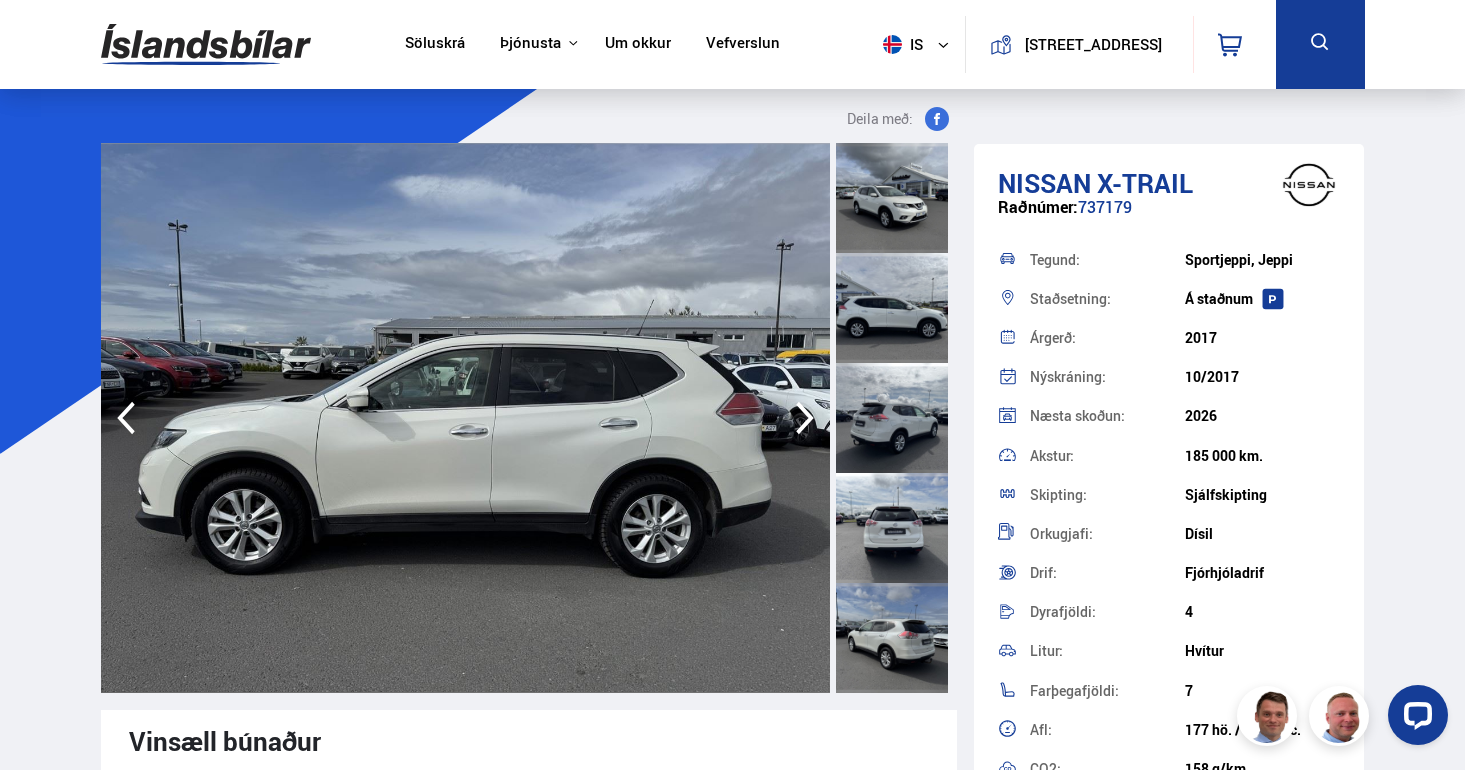 click 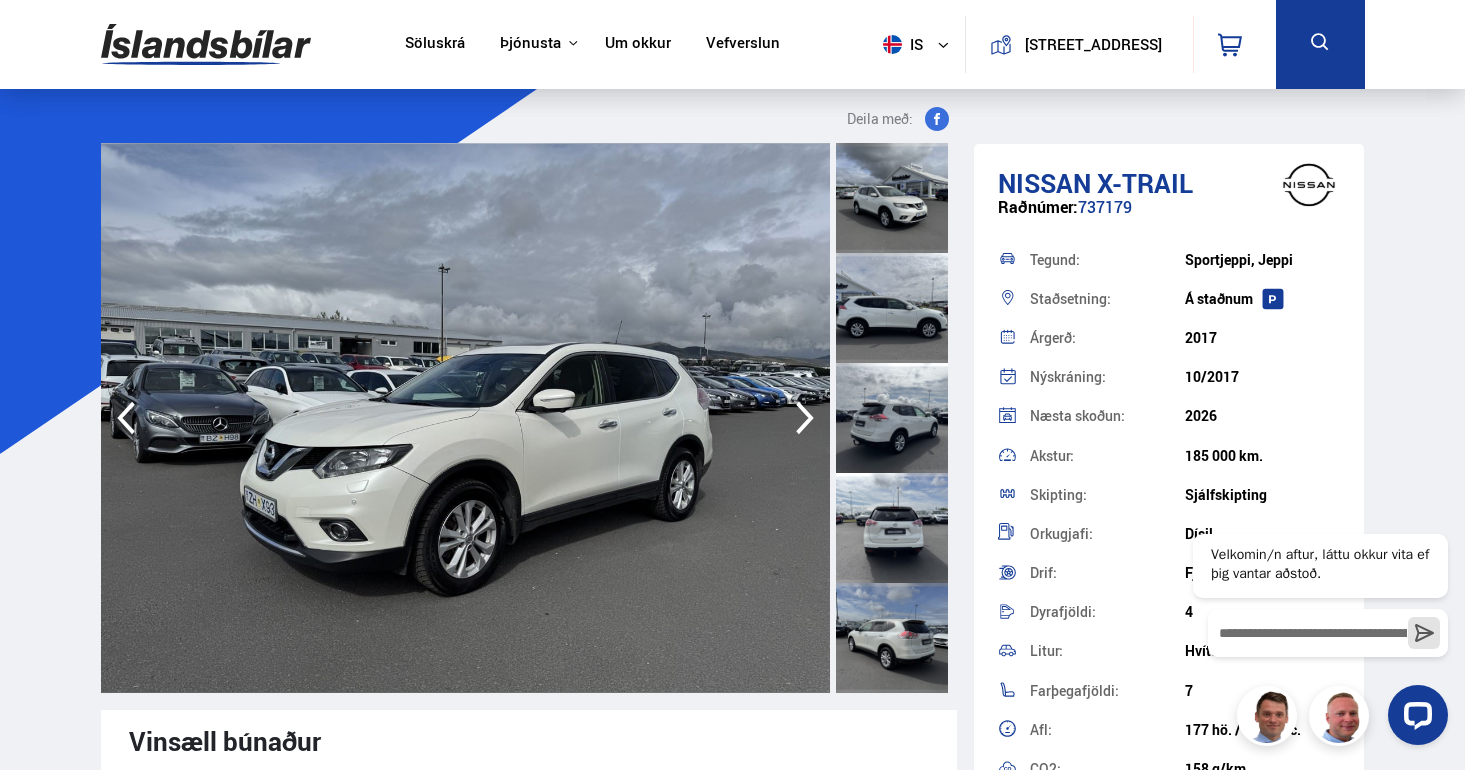 click 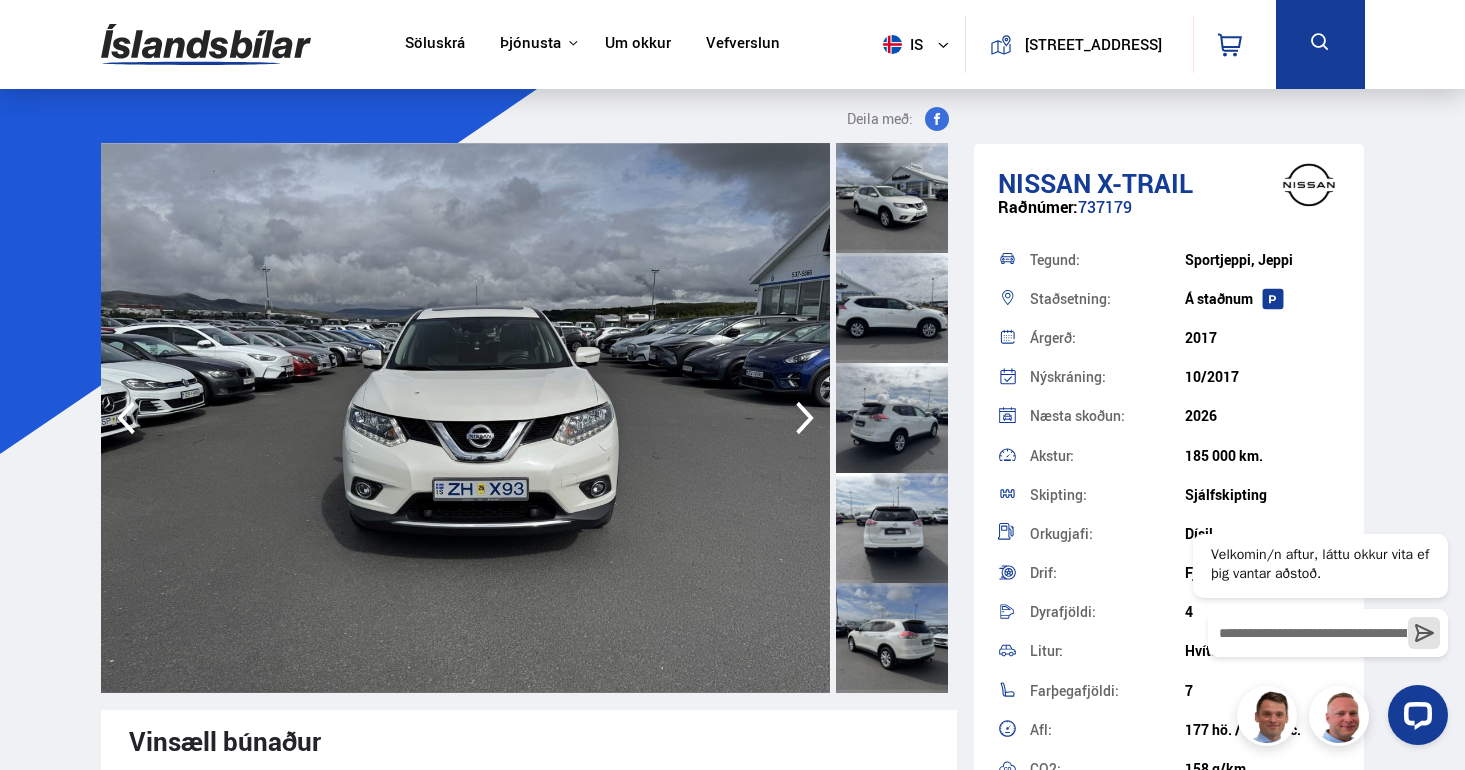 click 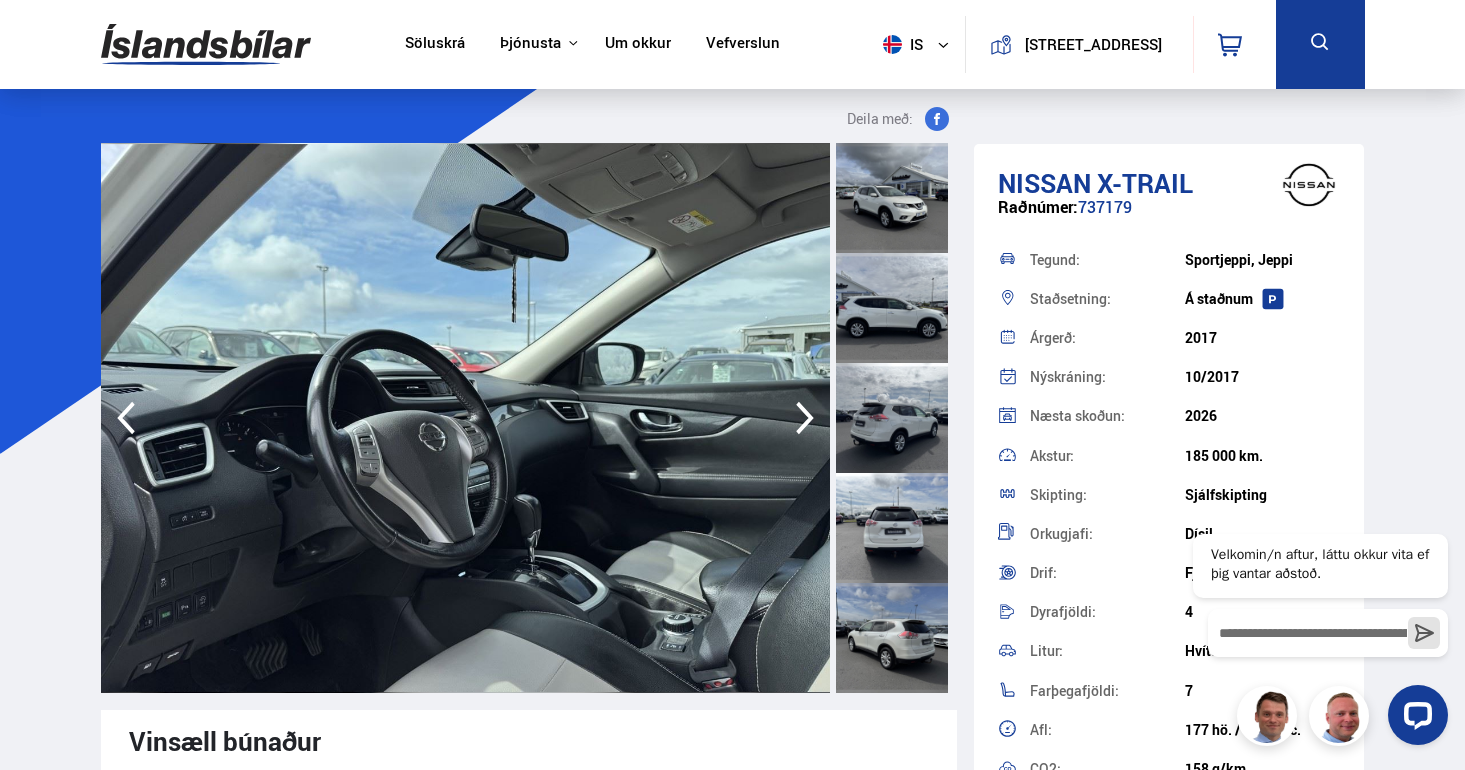 click 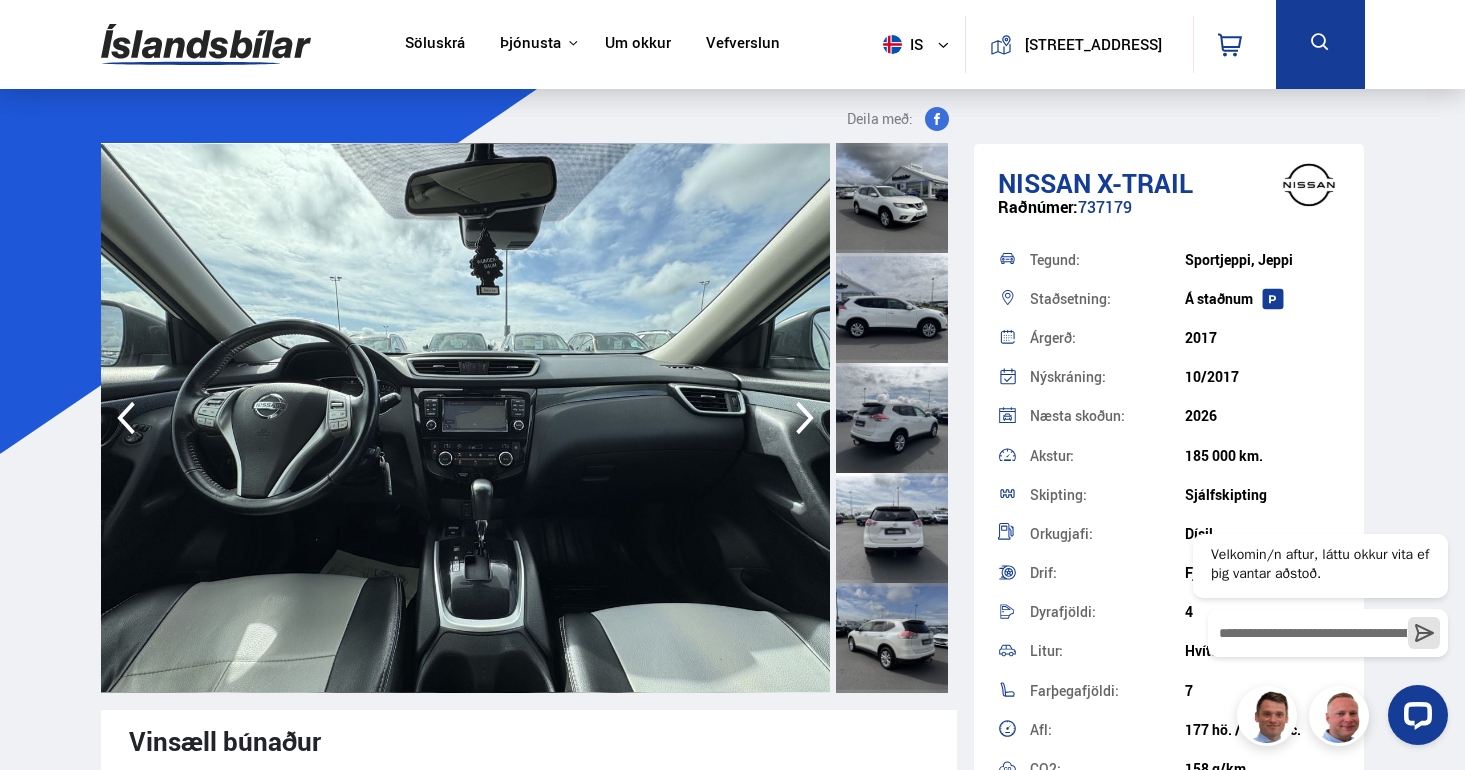 click 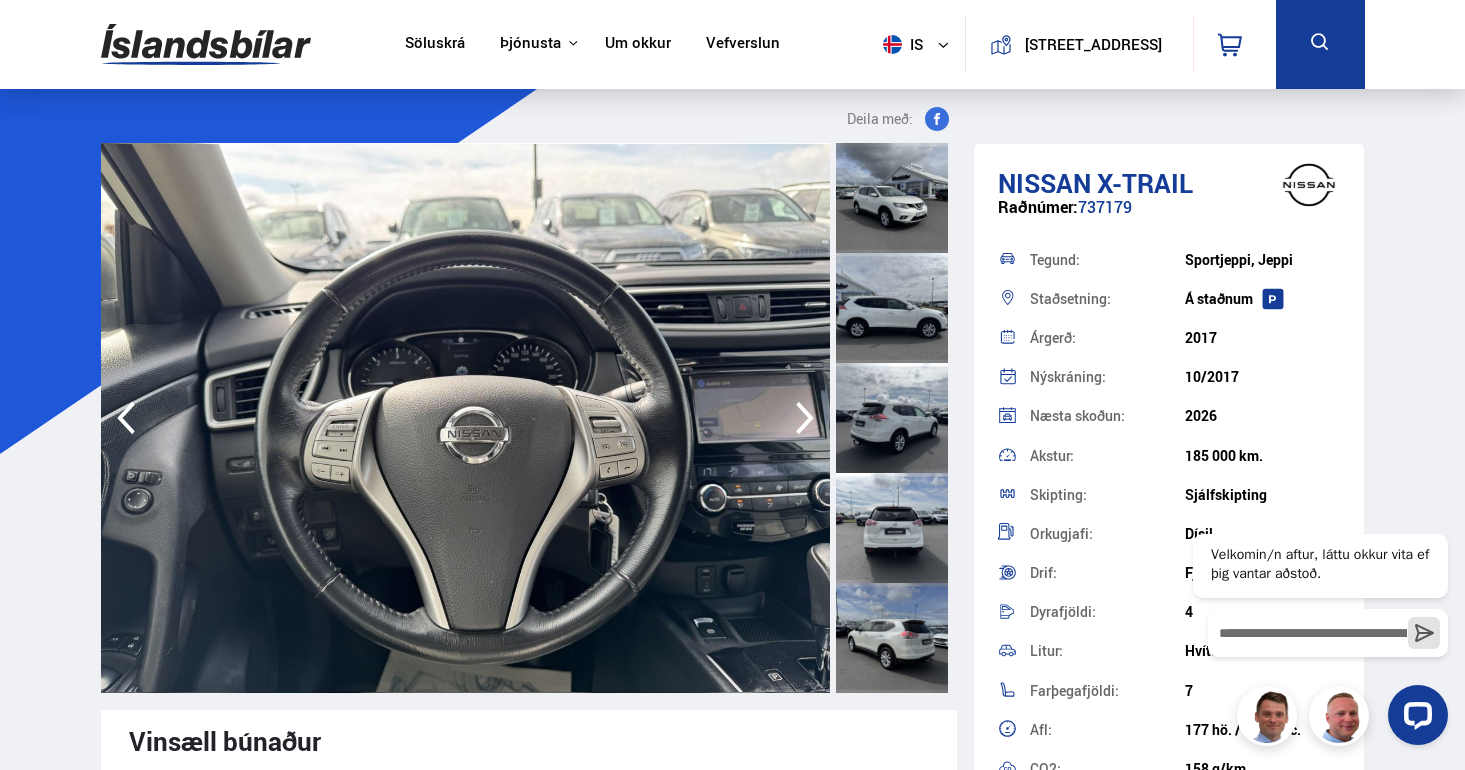 click 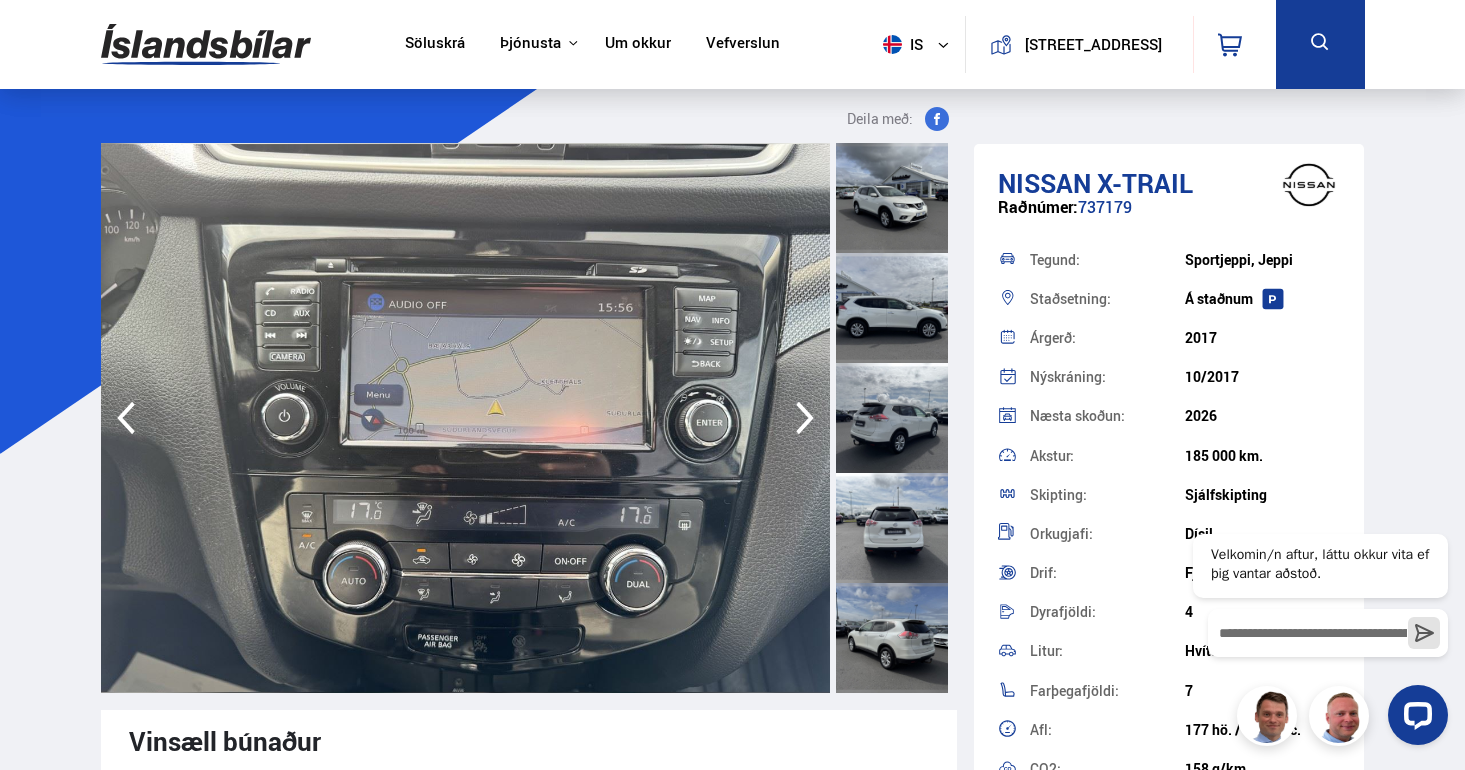 click 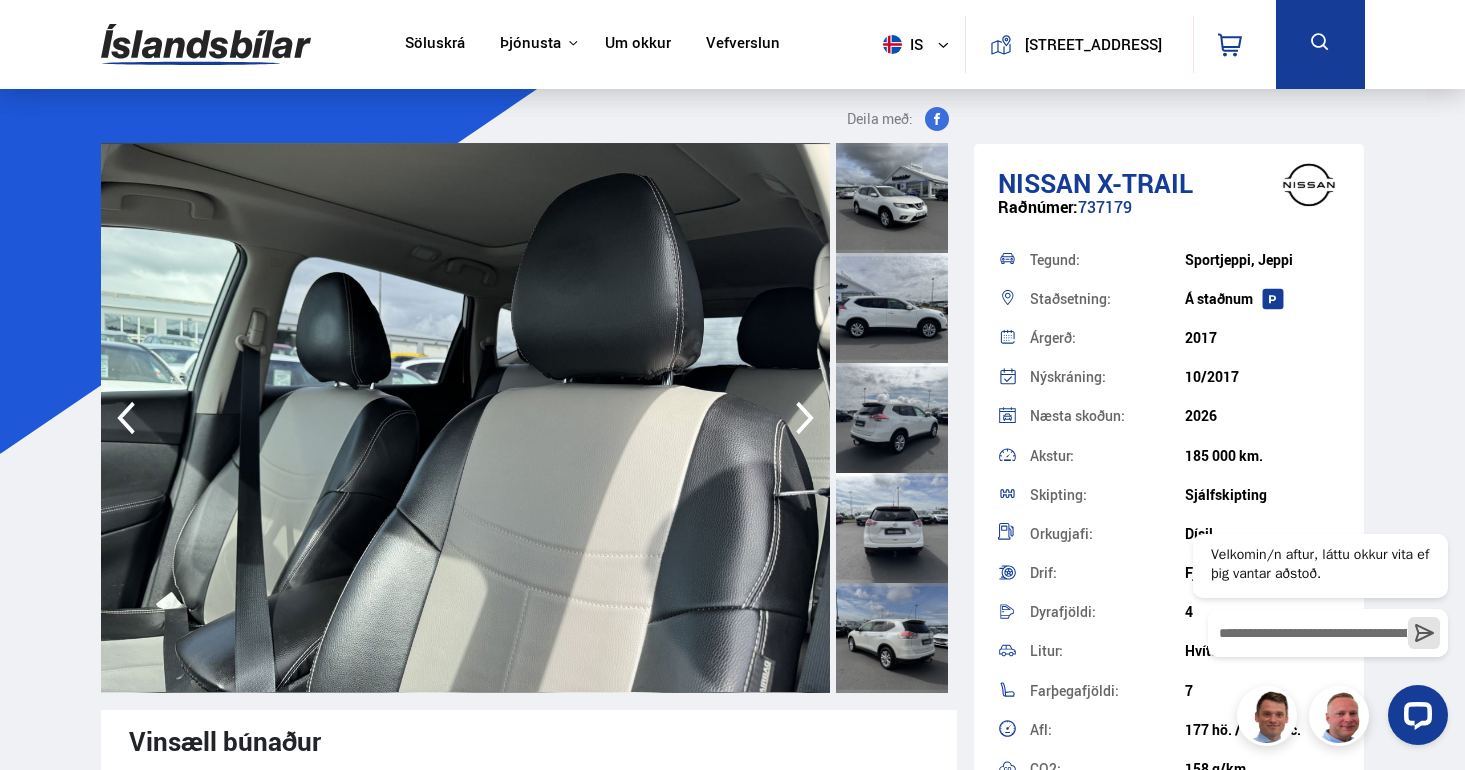 click 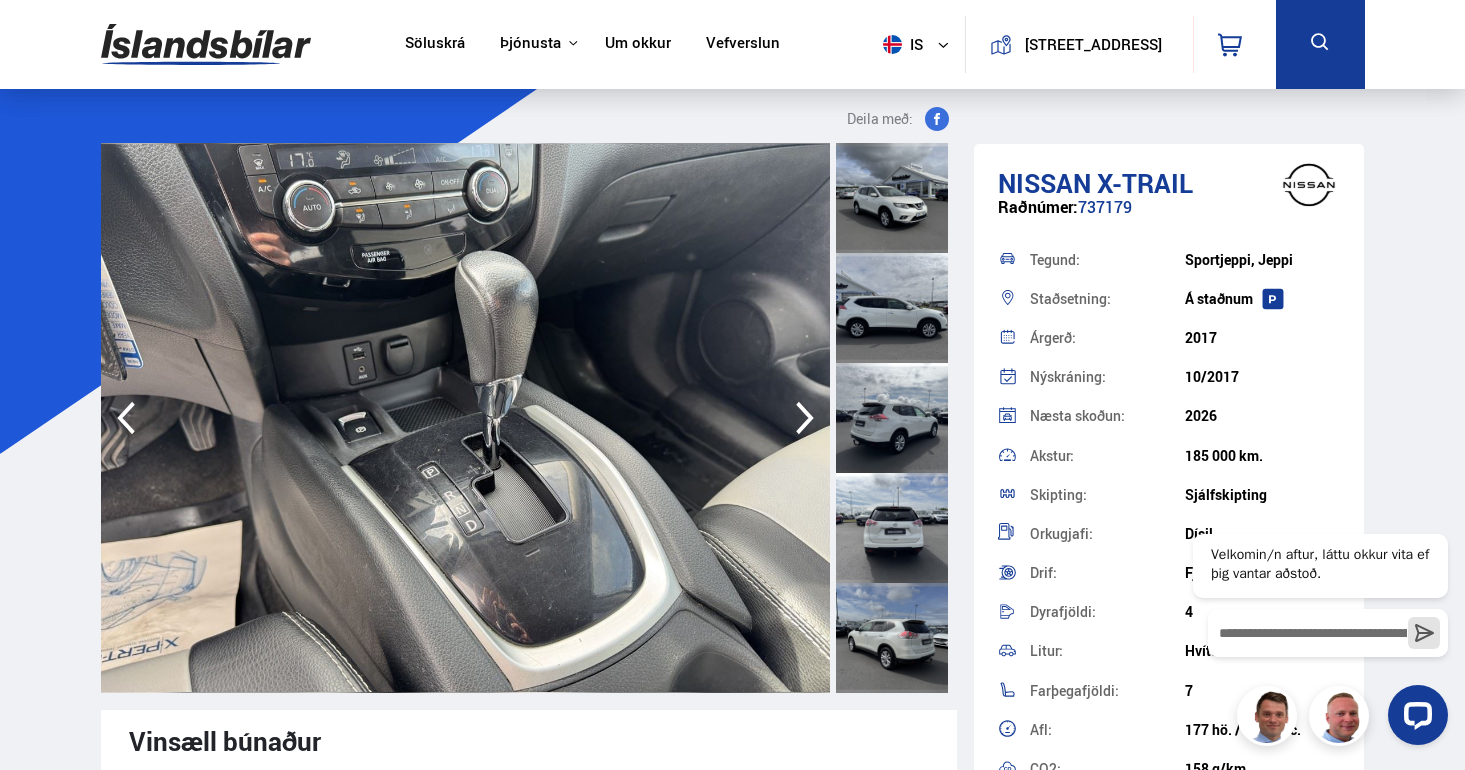click 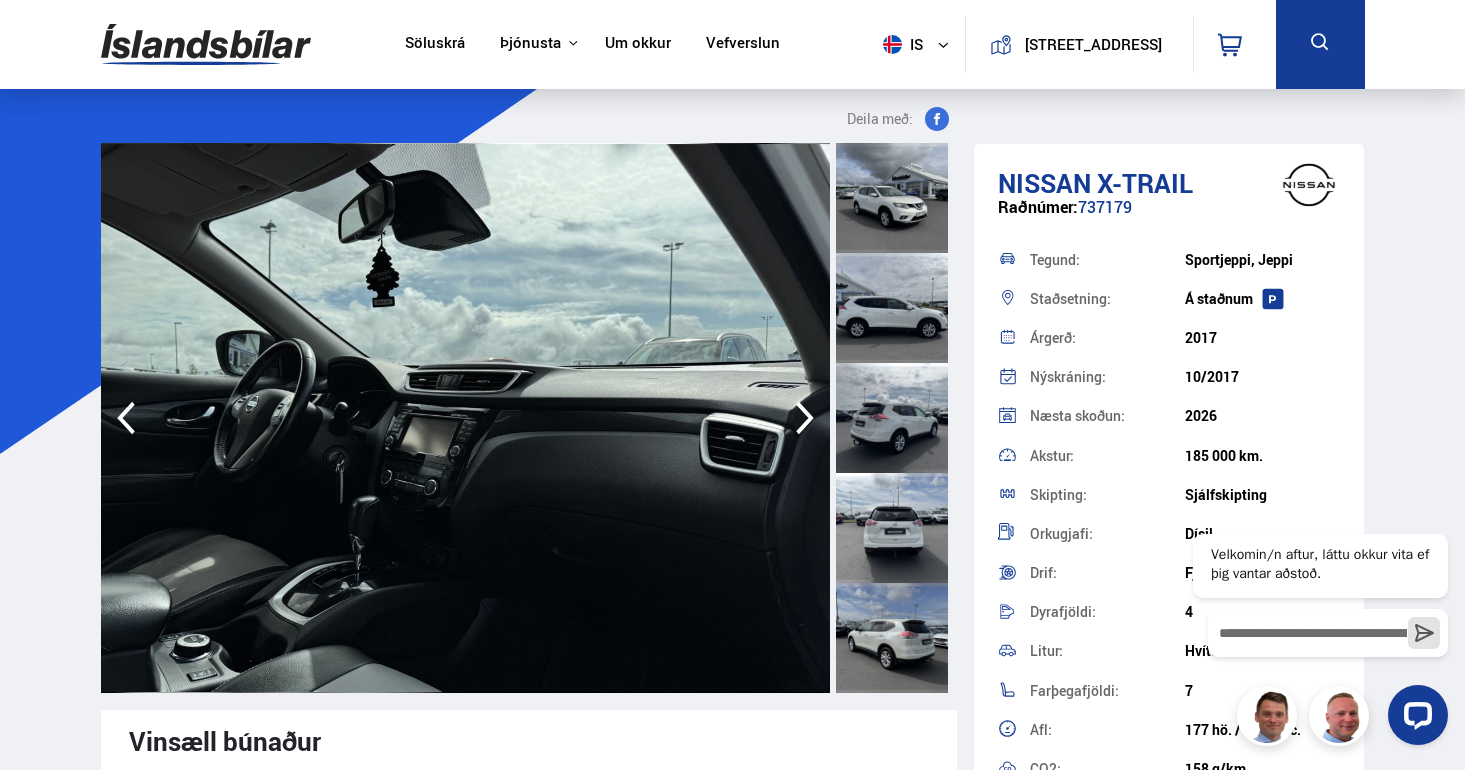 click 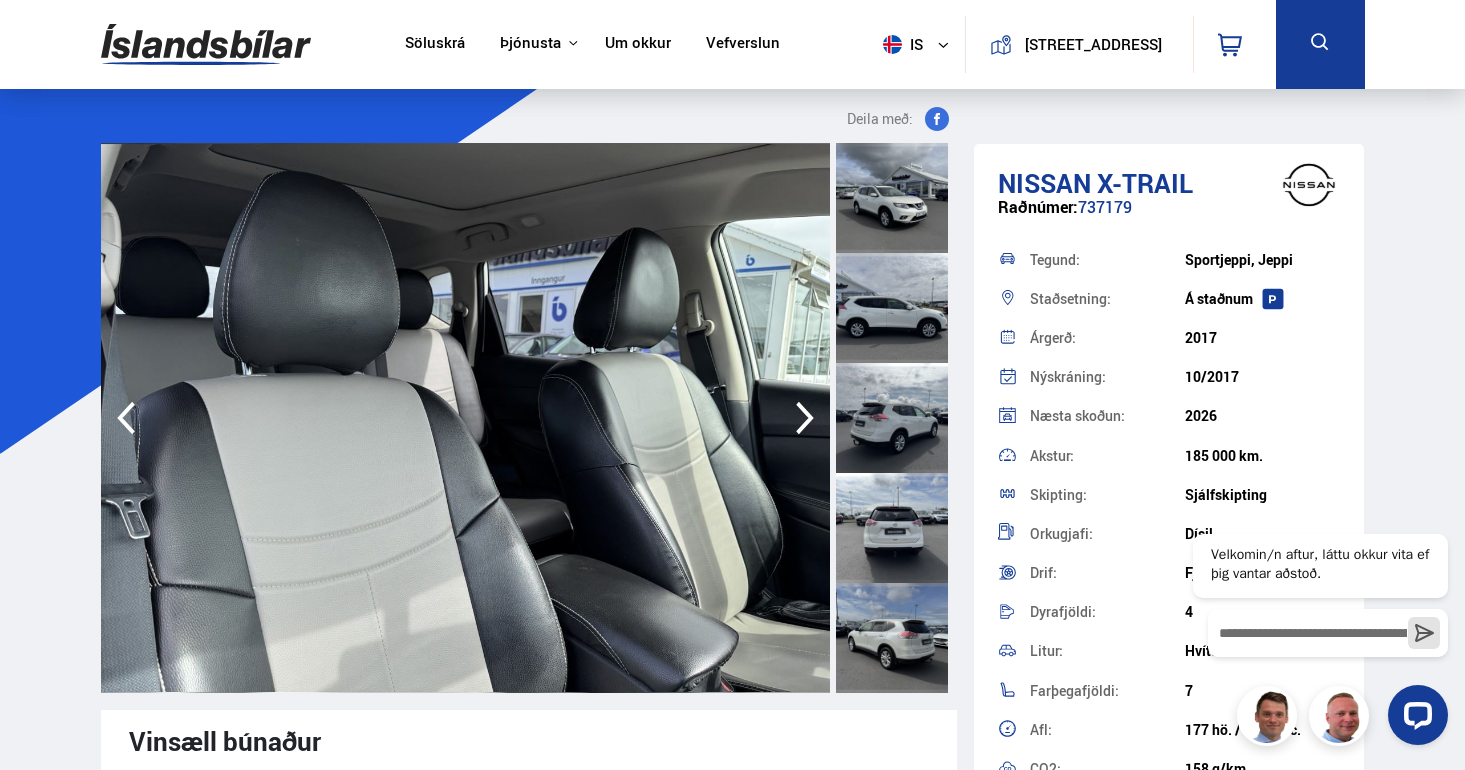 click 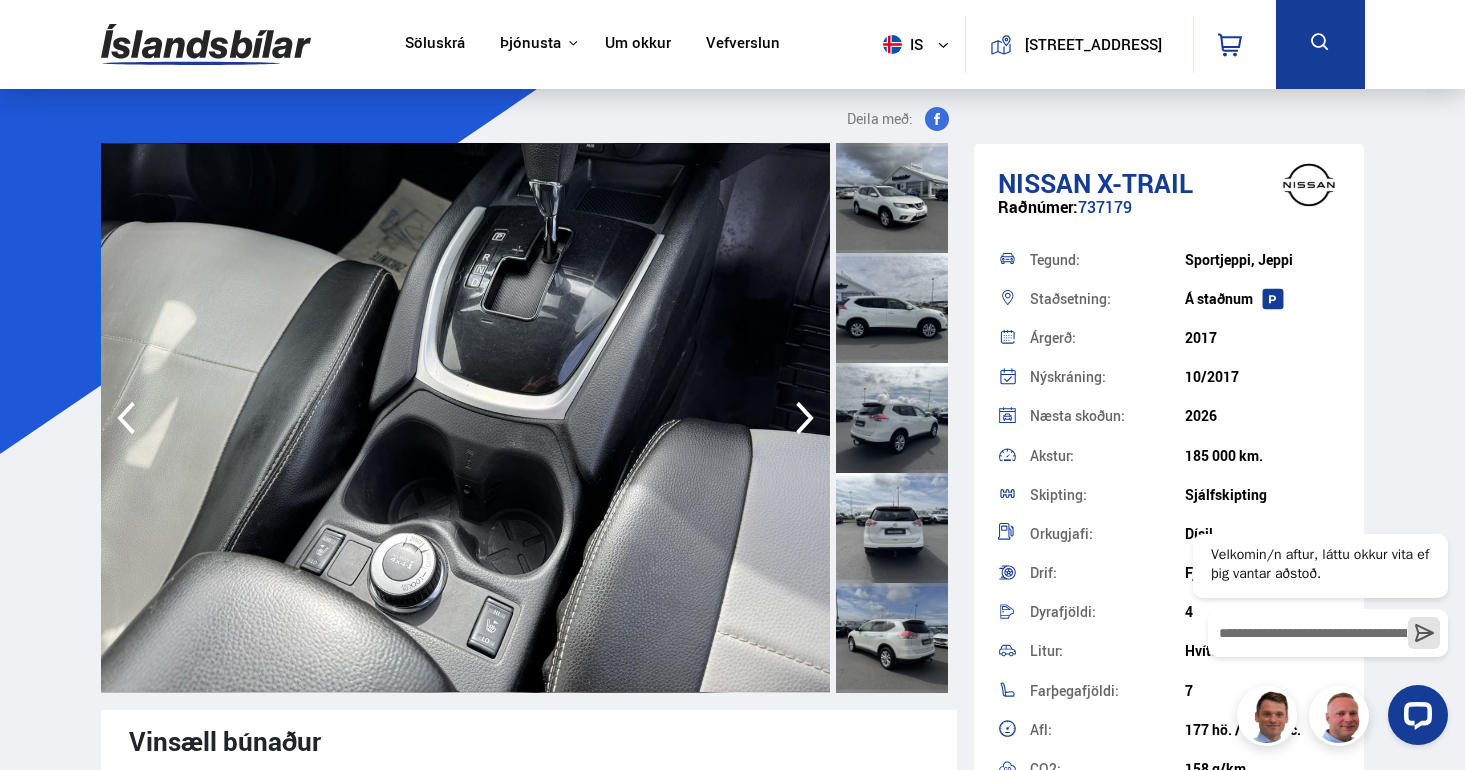 click 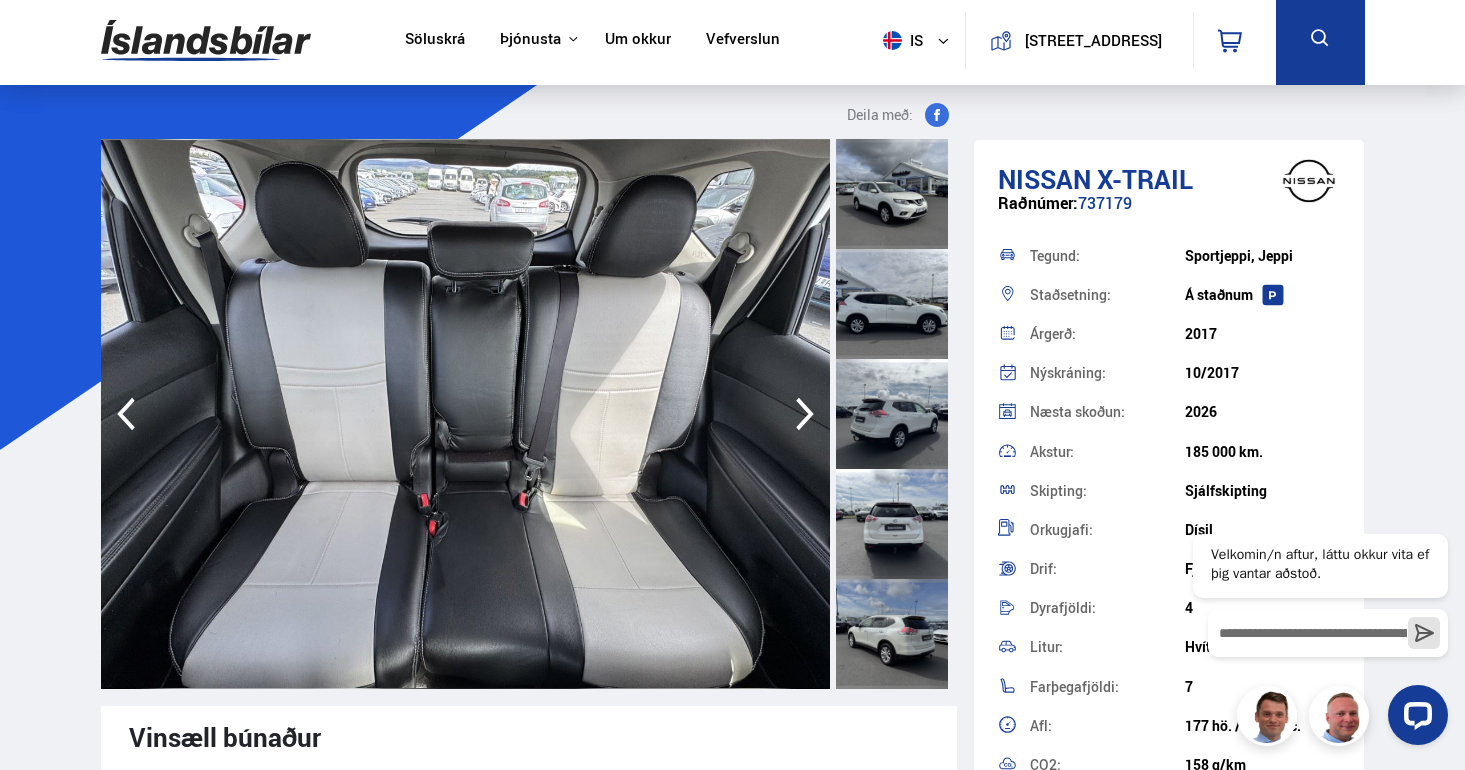 scroll, scrollTop: 9, scrollLeft: 0, axis: vertical 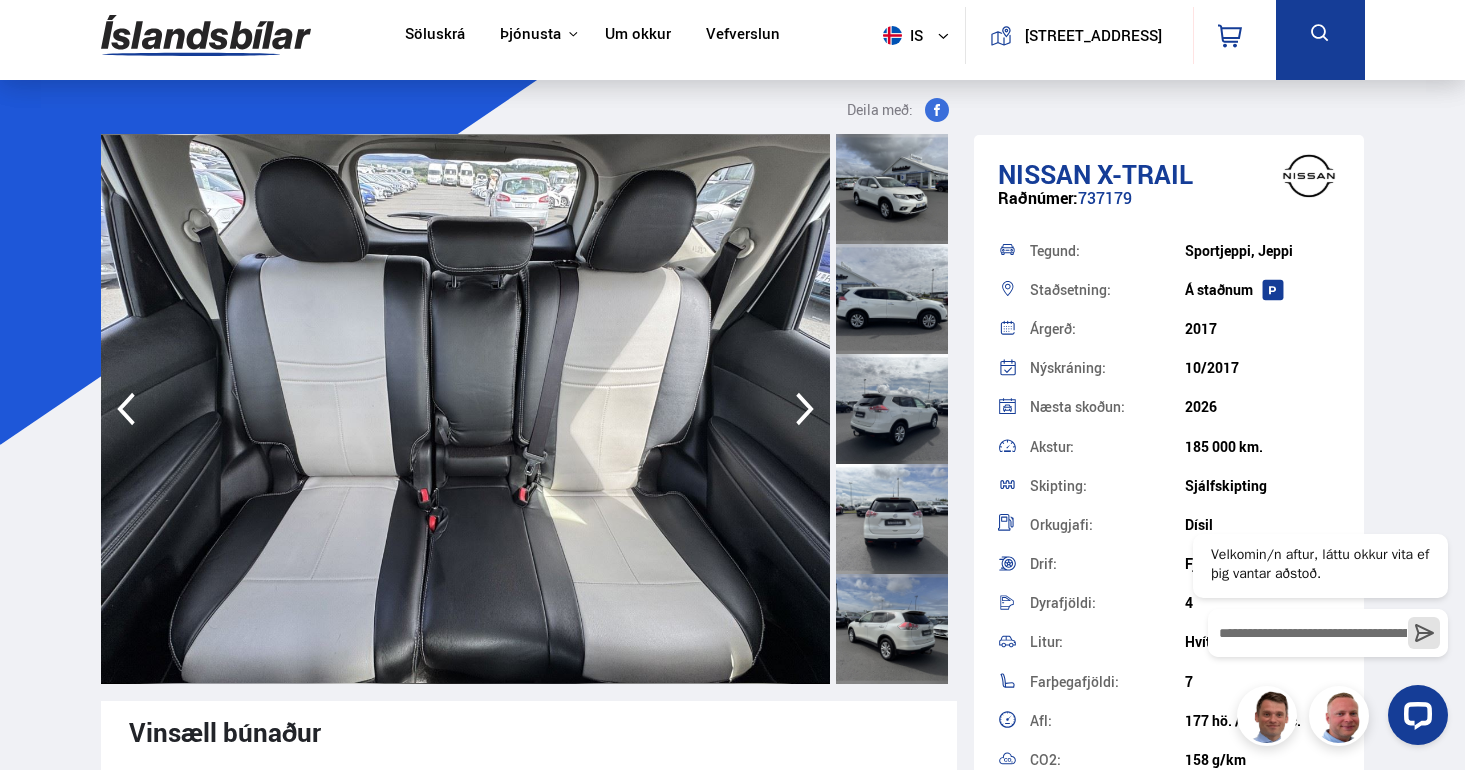 click 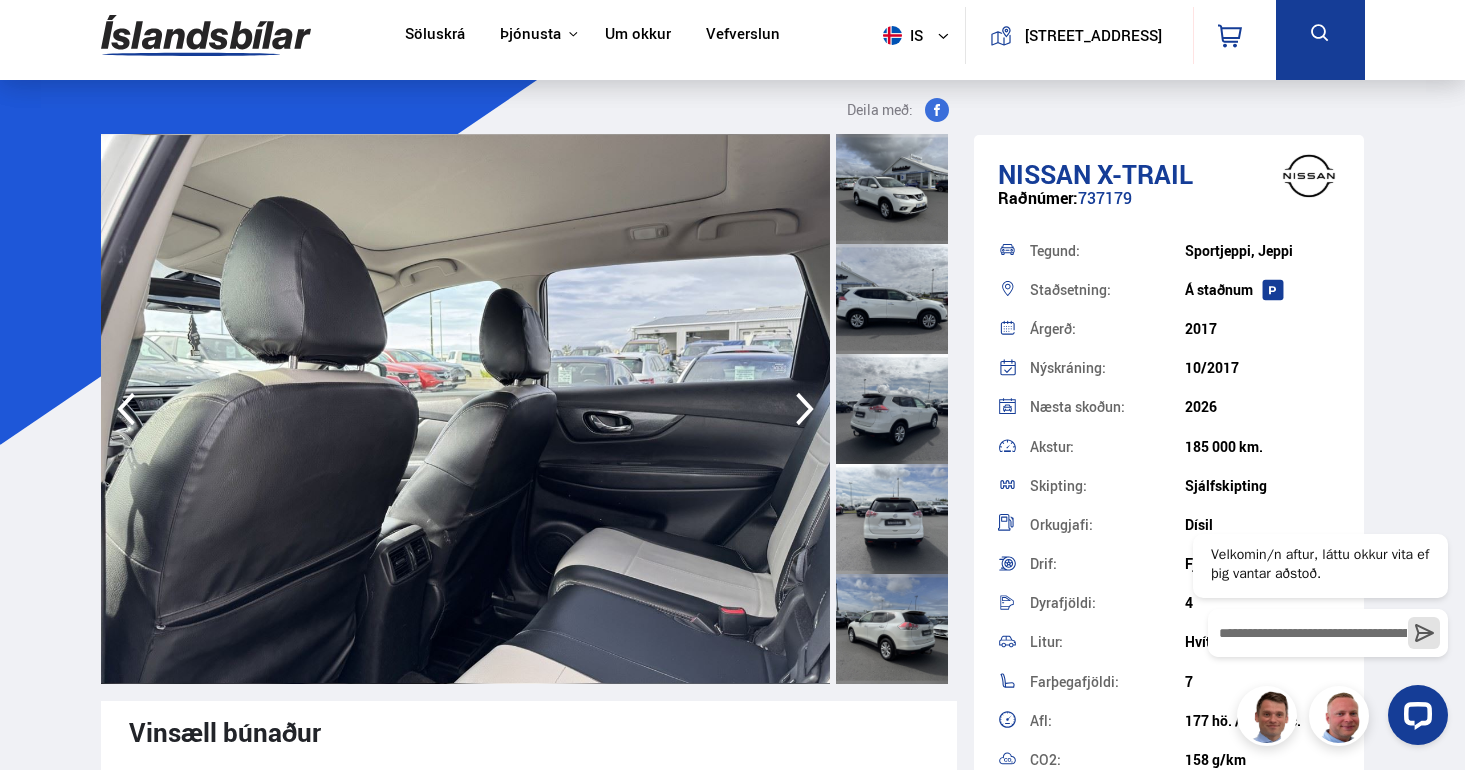 click 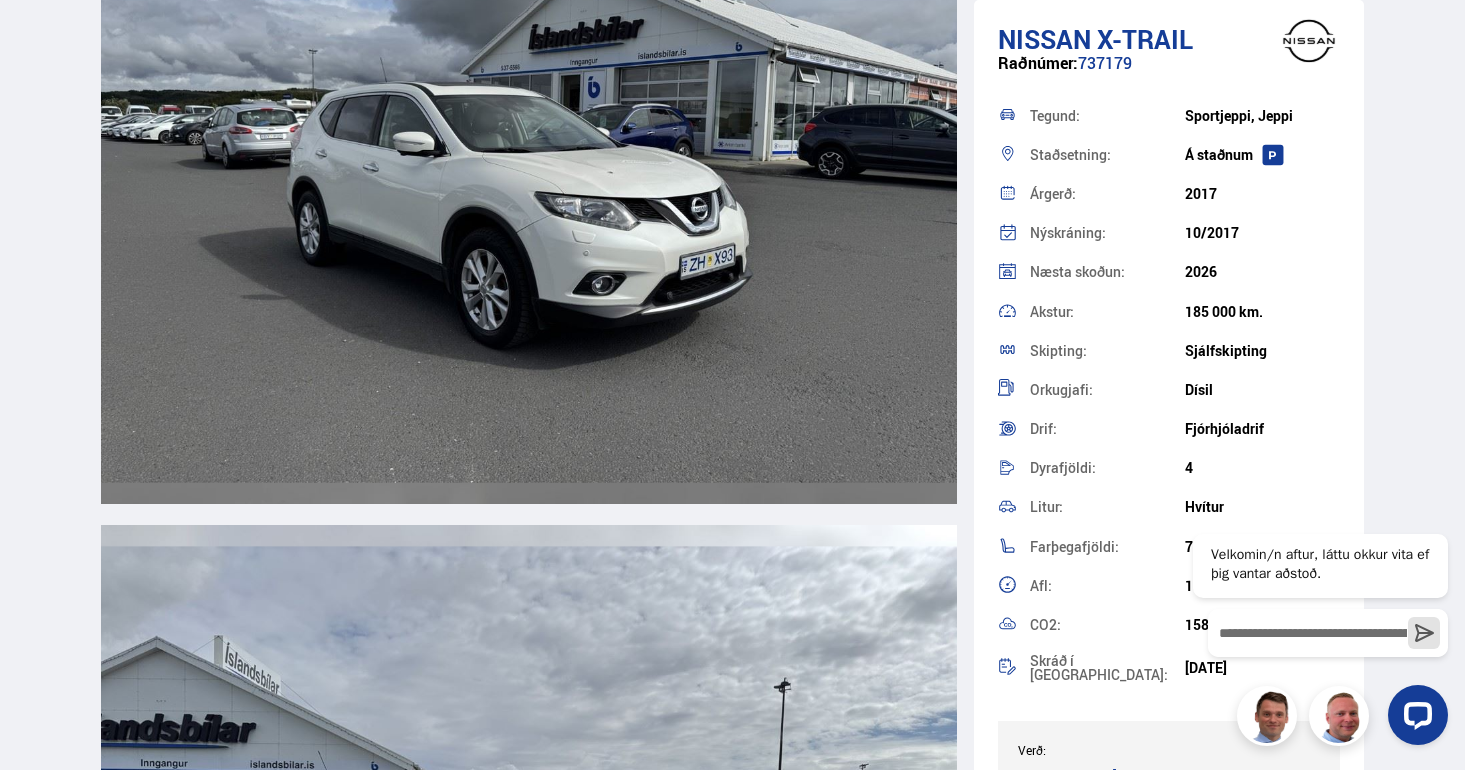 scroll, scrollTop: 2682, scrollLeft: 0, axis: vertical 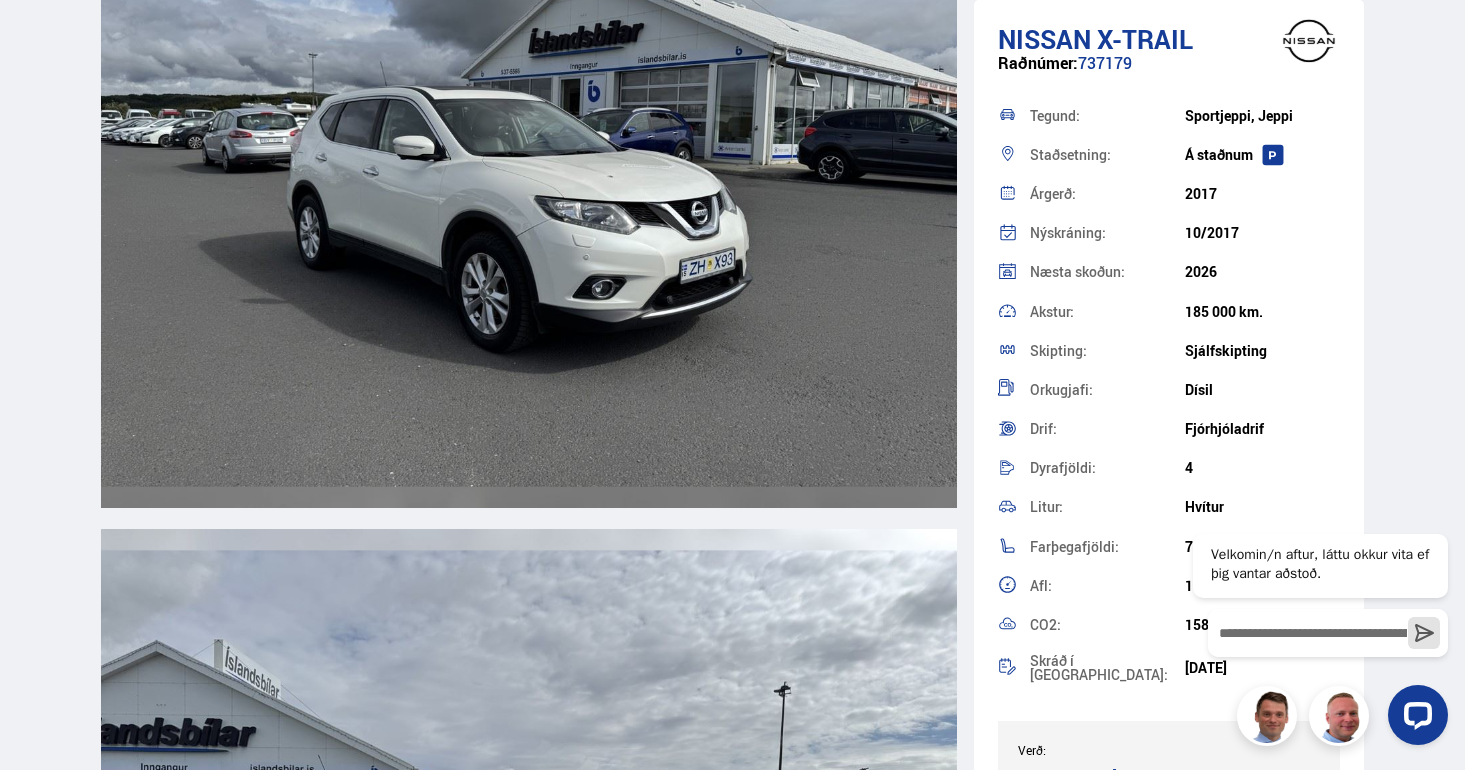 click at bounding box center (529, 165) 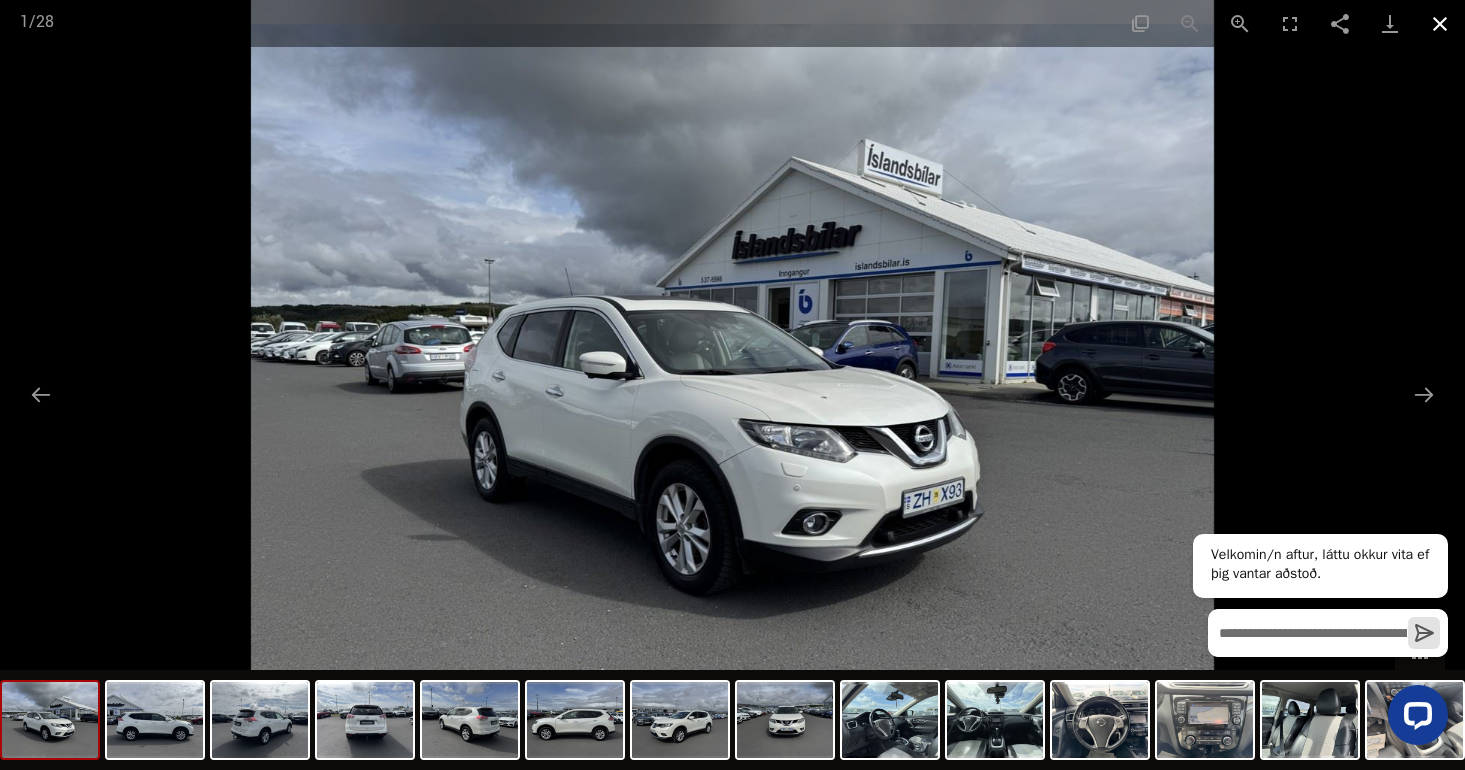 click at bounding box center [1440, 23] 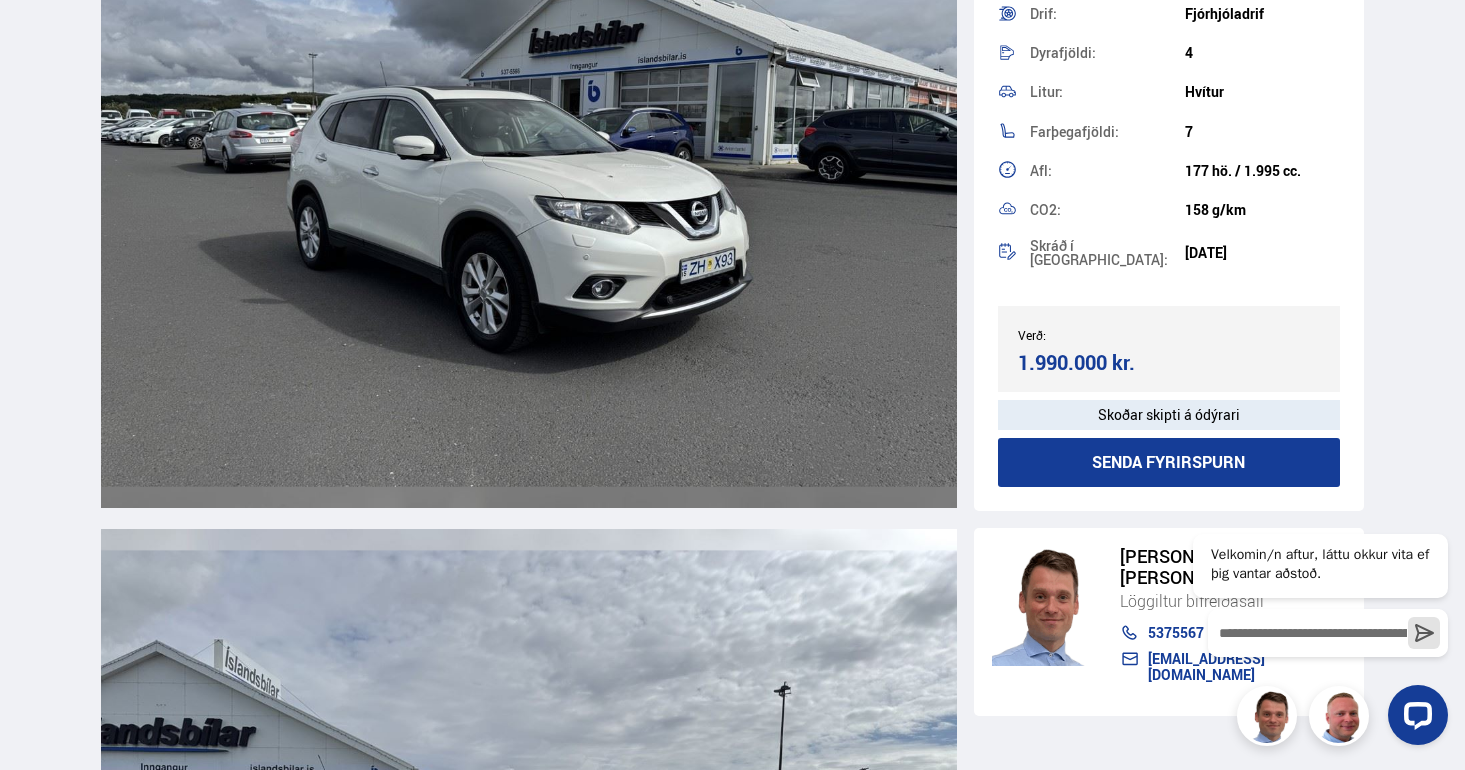 scroll, scrollTop: 419, scrollLeft: 0, axis: vertical 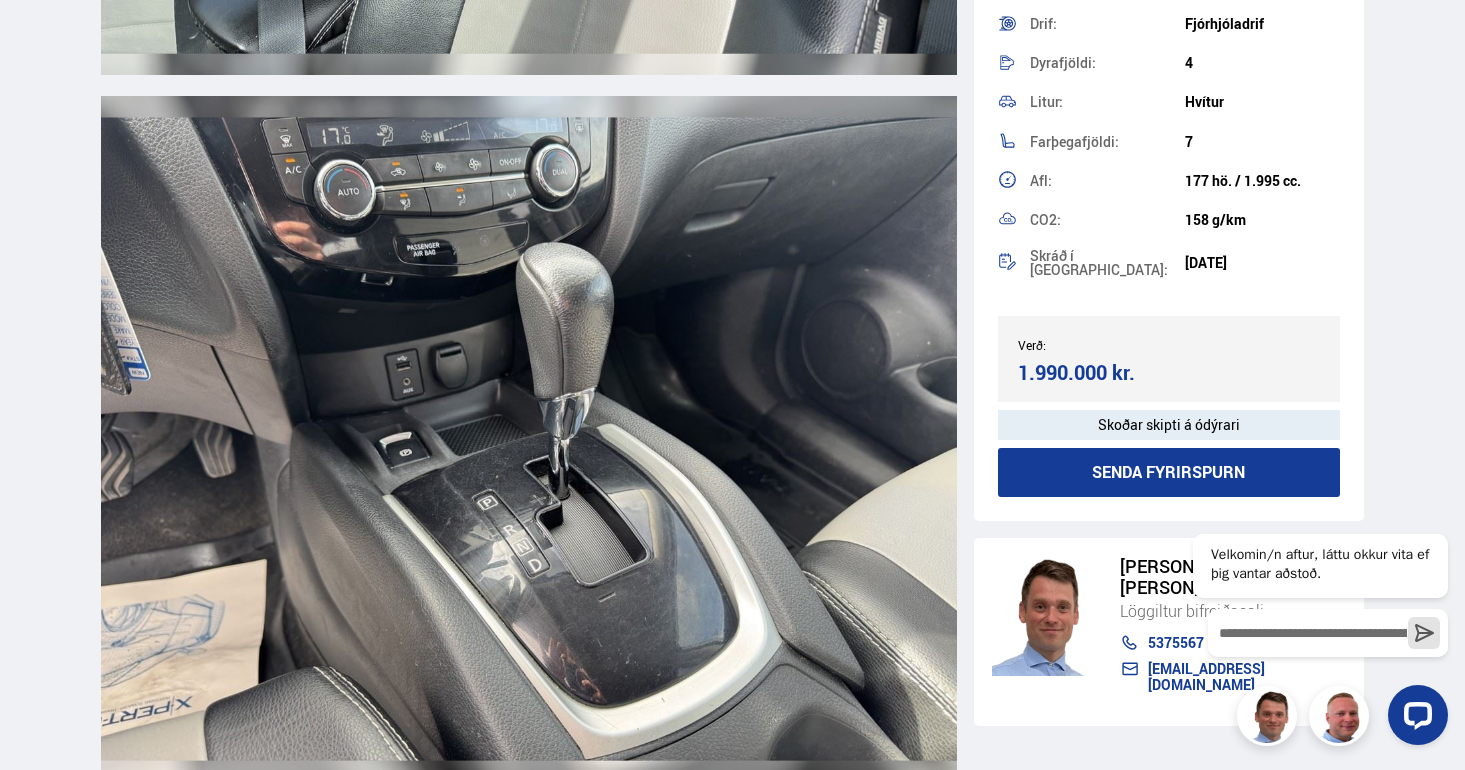 click on "Söluskrá
Þjónusta
Íslandsbílar
Kaupumbila.is
Íslandsvörn
Leiðbeiningar
Um okkur
Vefverslun
is      is
en
pl
Klettháls, 110 Reykjavík
0
Söluskrá
Þjónusta
Íslandsbílar
Kaupumbila.is
Íslandsvörn
Leiðbeiningar
Um okkur
Vefverslun
Klettháls, 110 Reykjavík    is      is
en
pl
Veldu framleiðanda, gerð eða eiginleika 0   Flokkar 0   Drif 0   Skipting 0   Orkugjafi 0   Verð   100.000   kr.   10.000.000   kr.
+
100000 10000000   Árgerð   2005     2025       2005 2025   Akstur   0   km.   200.000   km.     0 200000
Á staðnum
Tilboð
Myndband" at bounding box center (732, 40) 